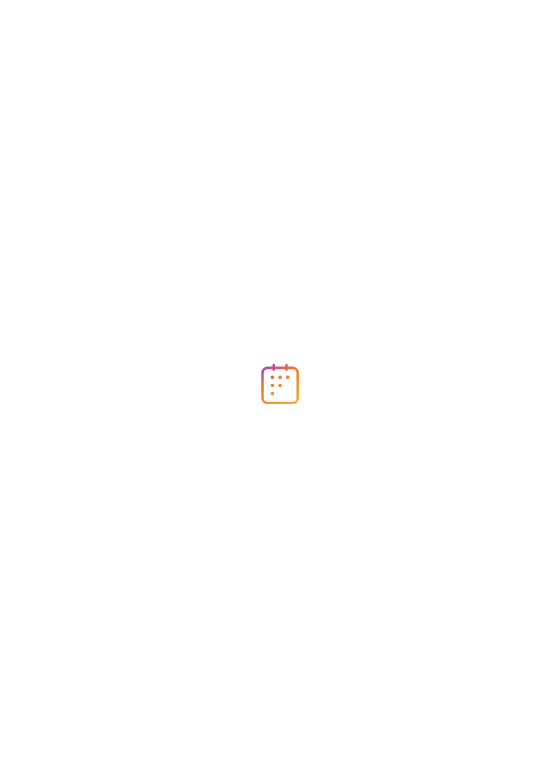 scroll, scrollTop: 0, scrollLeft: 0, axis: both 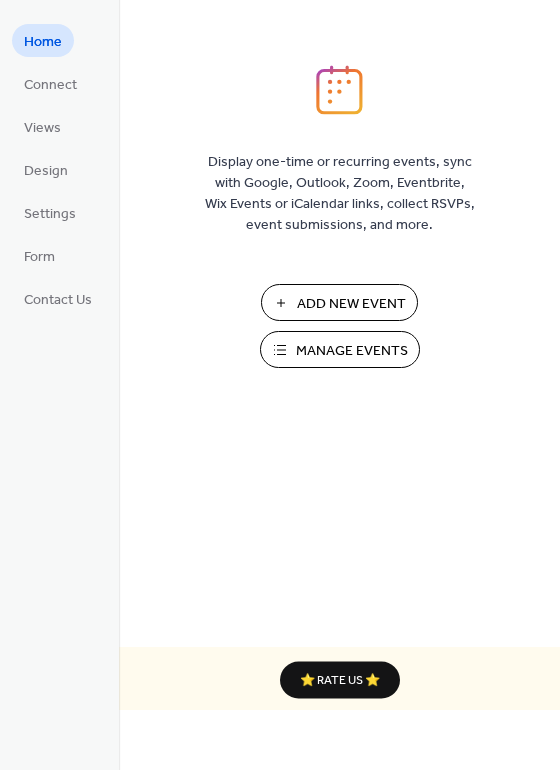 click on "Manage Events" at bounding box center (352, 351) 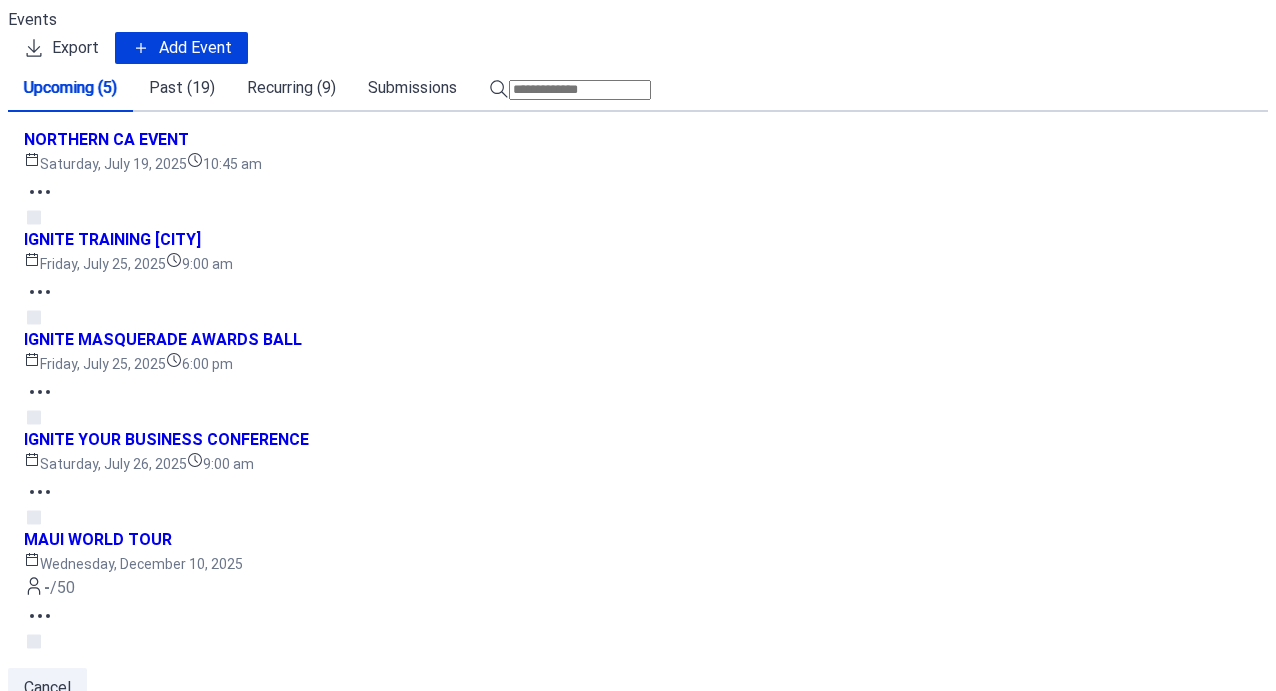 scroll, scrollTop: 0, scrollLeft: 0, axis: both 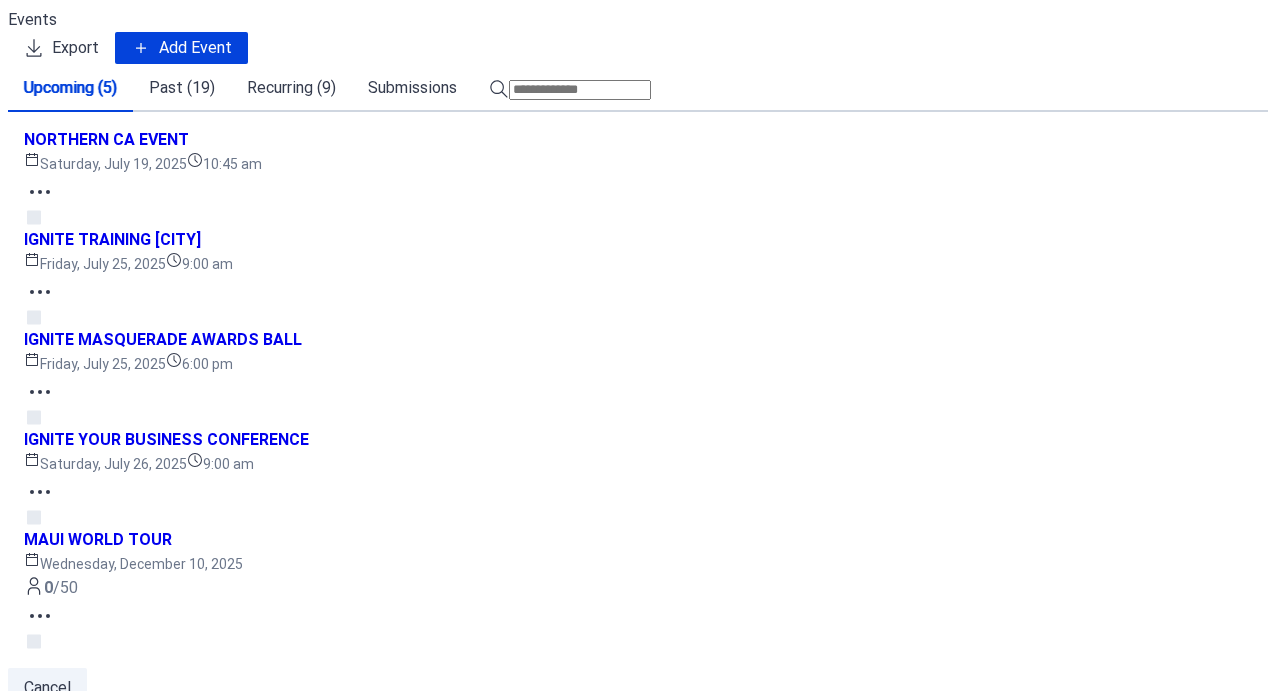 click on "Recurring (9)" at bounding box center (291, 88) 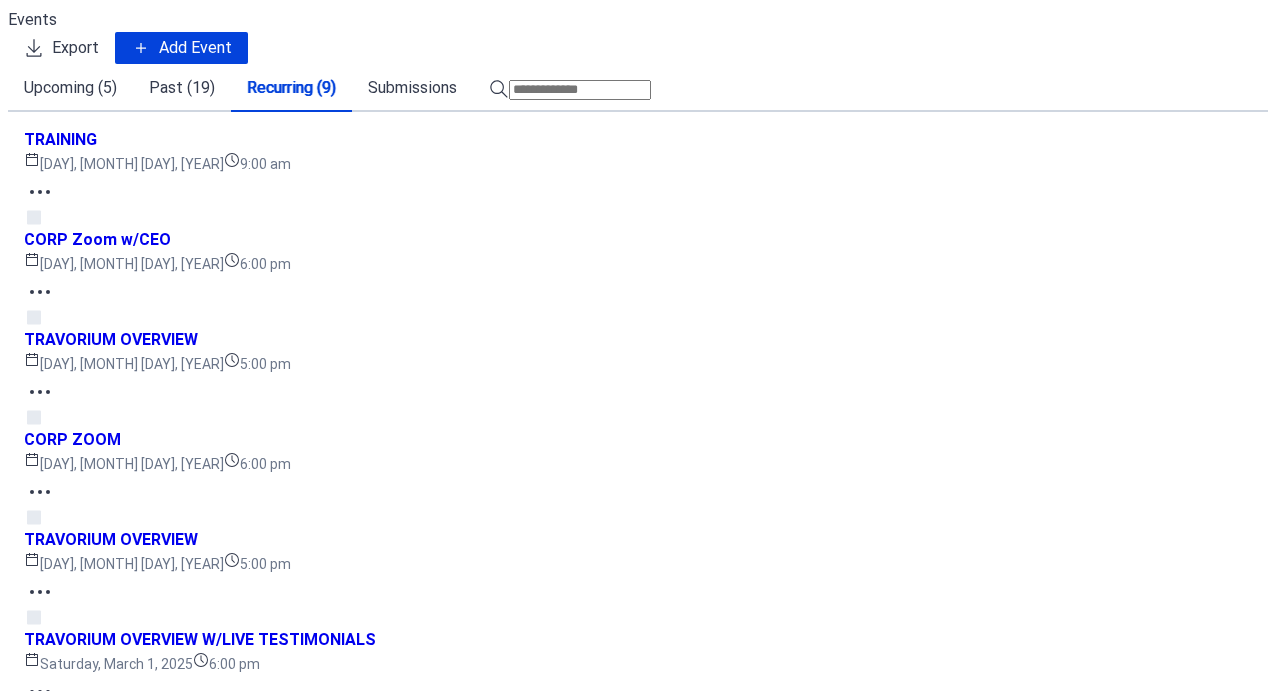 scroll, scrollTop: 517, scrollLeft: 0, axis: vertical 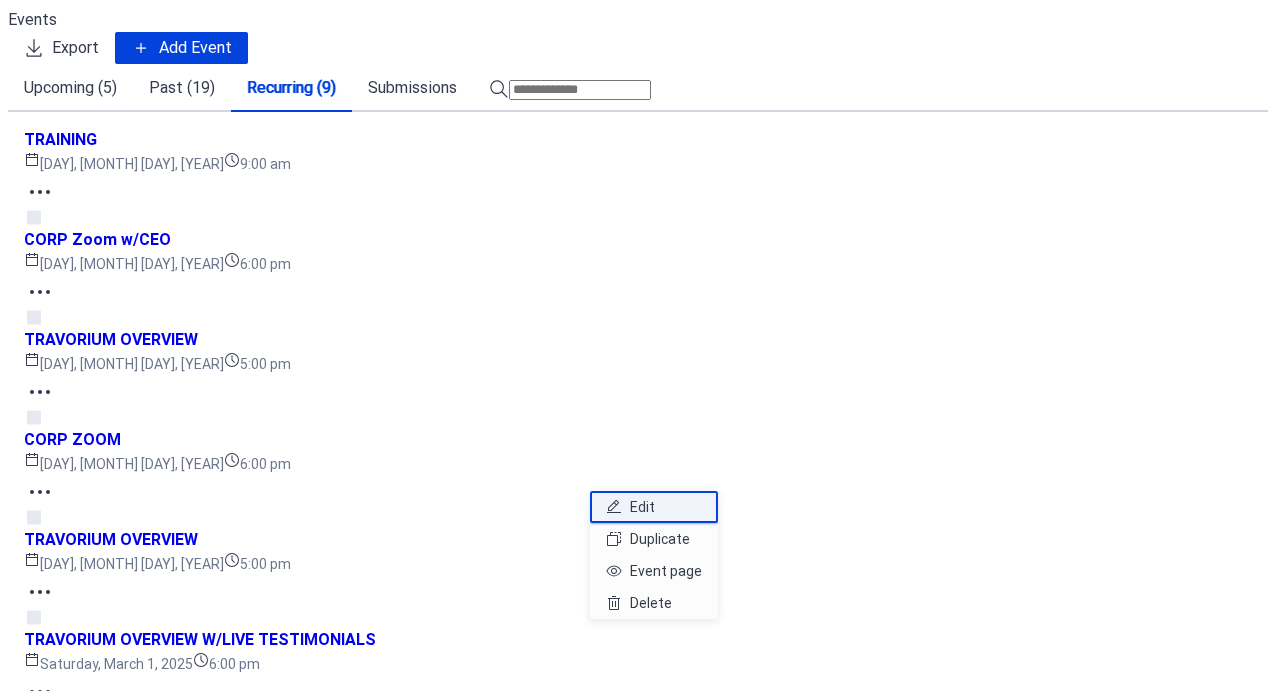 click on "Edit" at bounding box center (654, 507) 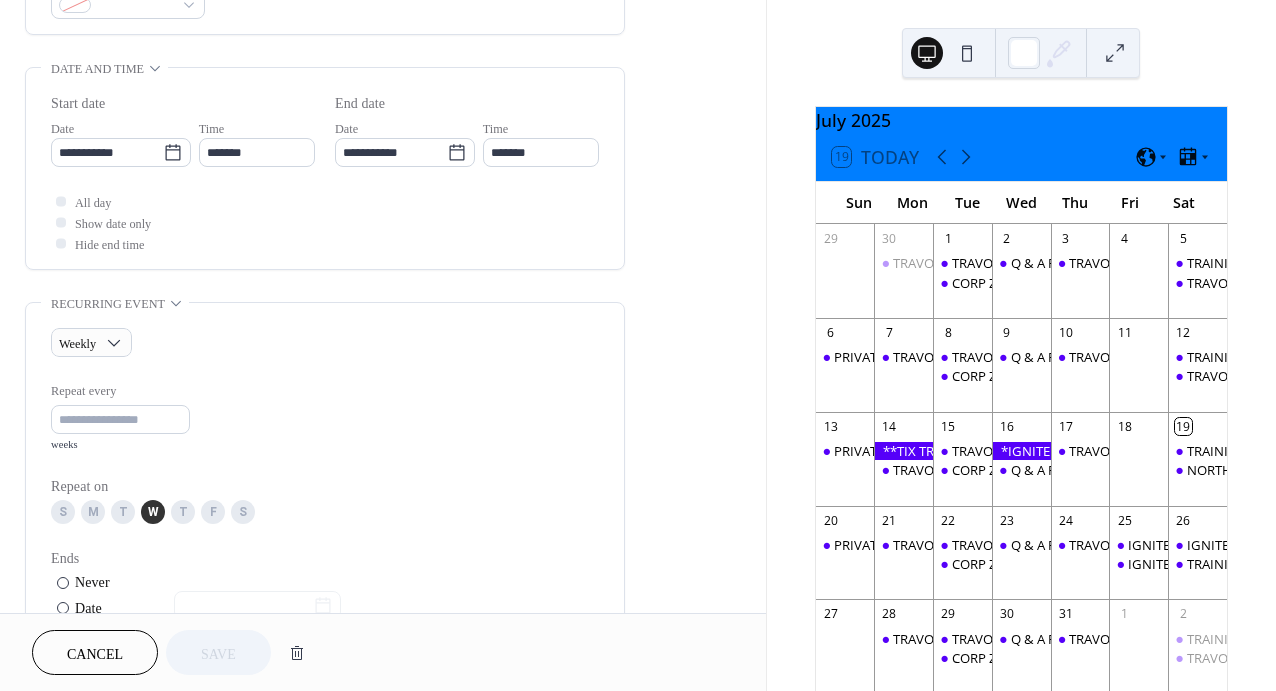 scroll, scrollTop: 940, scrollLeft: 0, axis: vertical 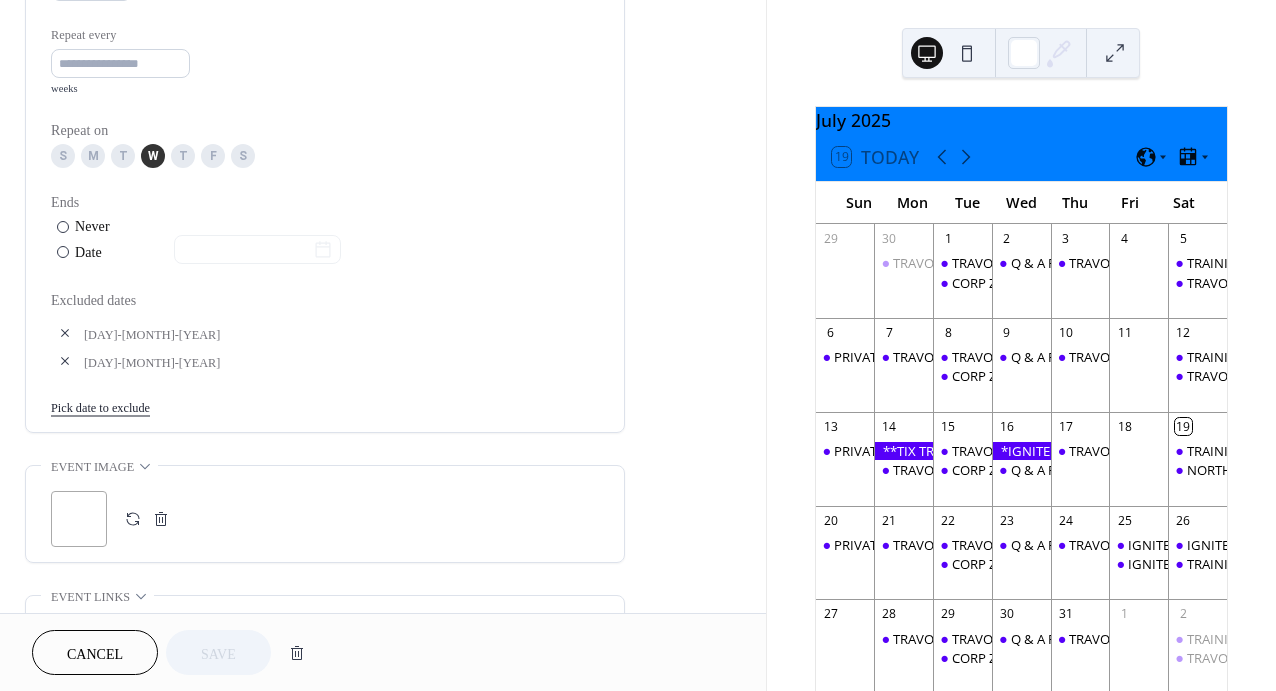 click on "Pick date to exclude" at bounding box center (100, 406) 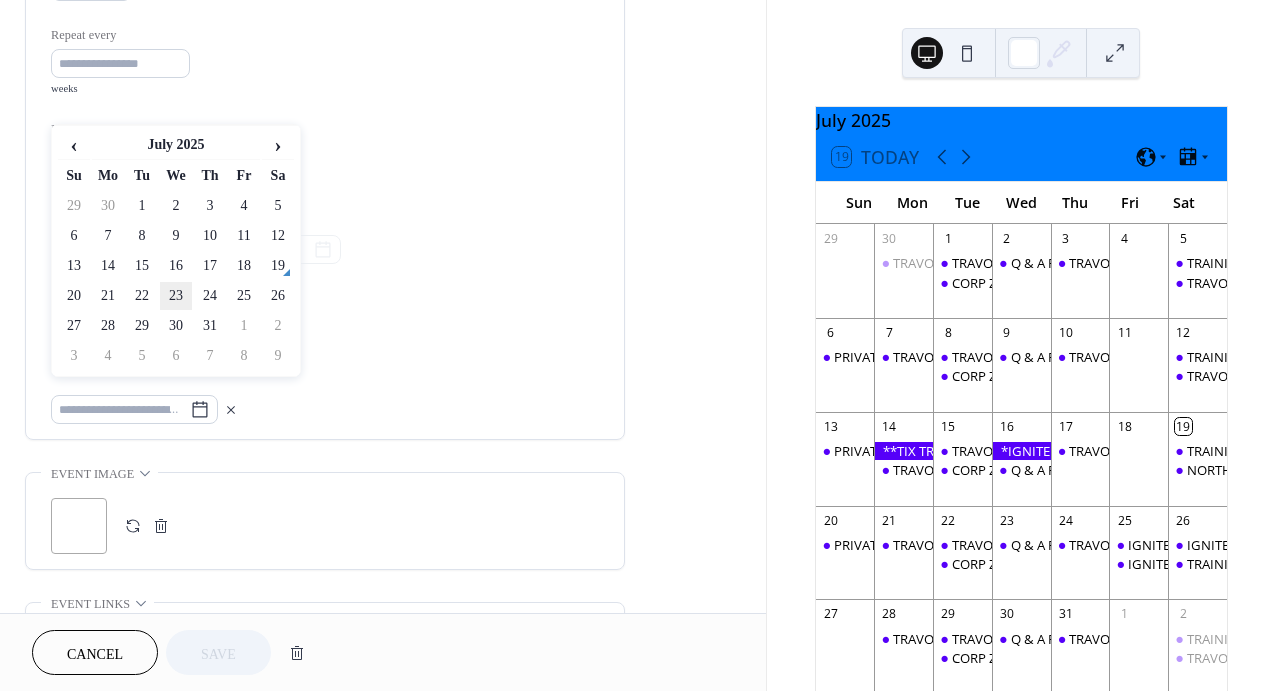 click on "23" at bounding box center [176, 296] 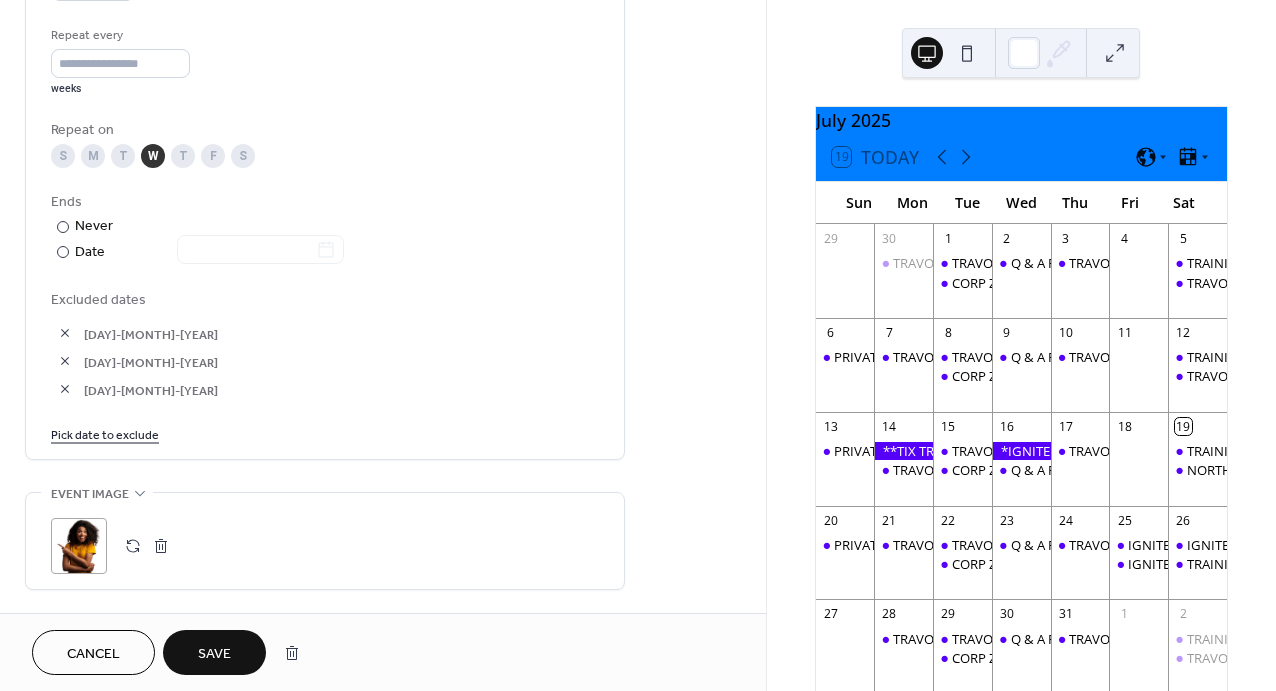click on "Save" at bounding box center [214, 654] 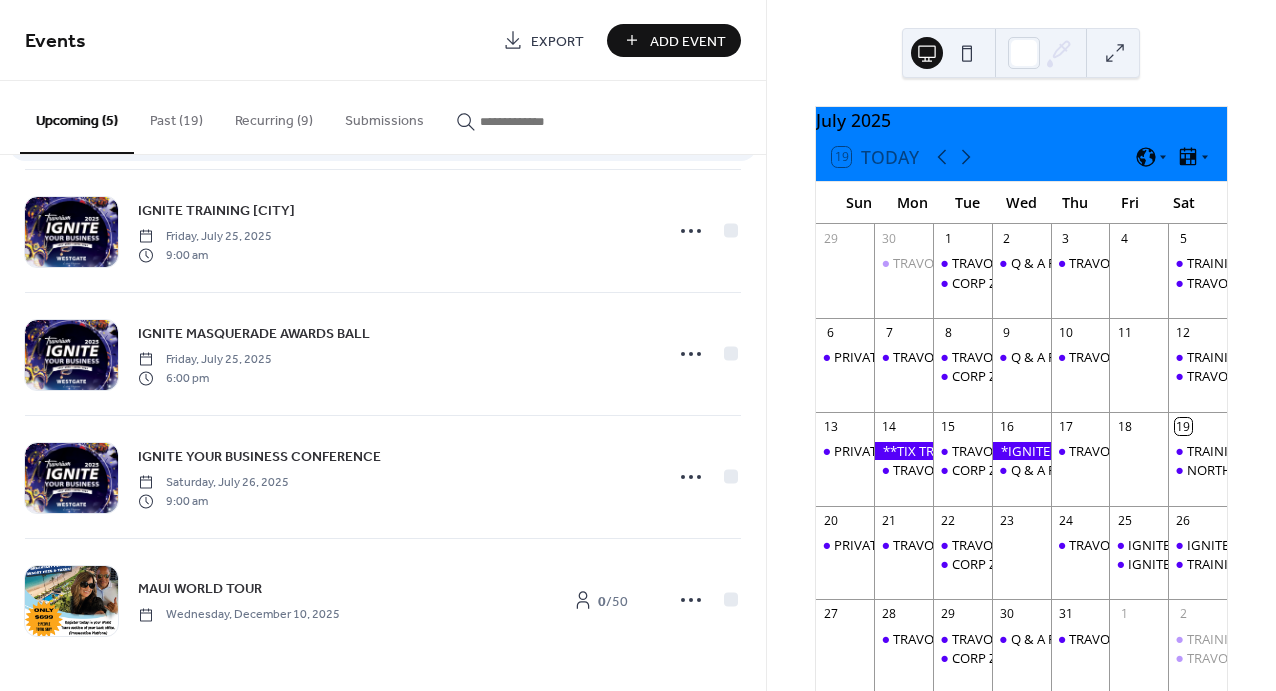 scroll, scrollTop: 0, scrollLeft: 0, axis: both 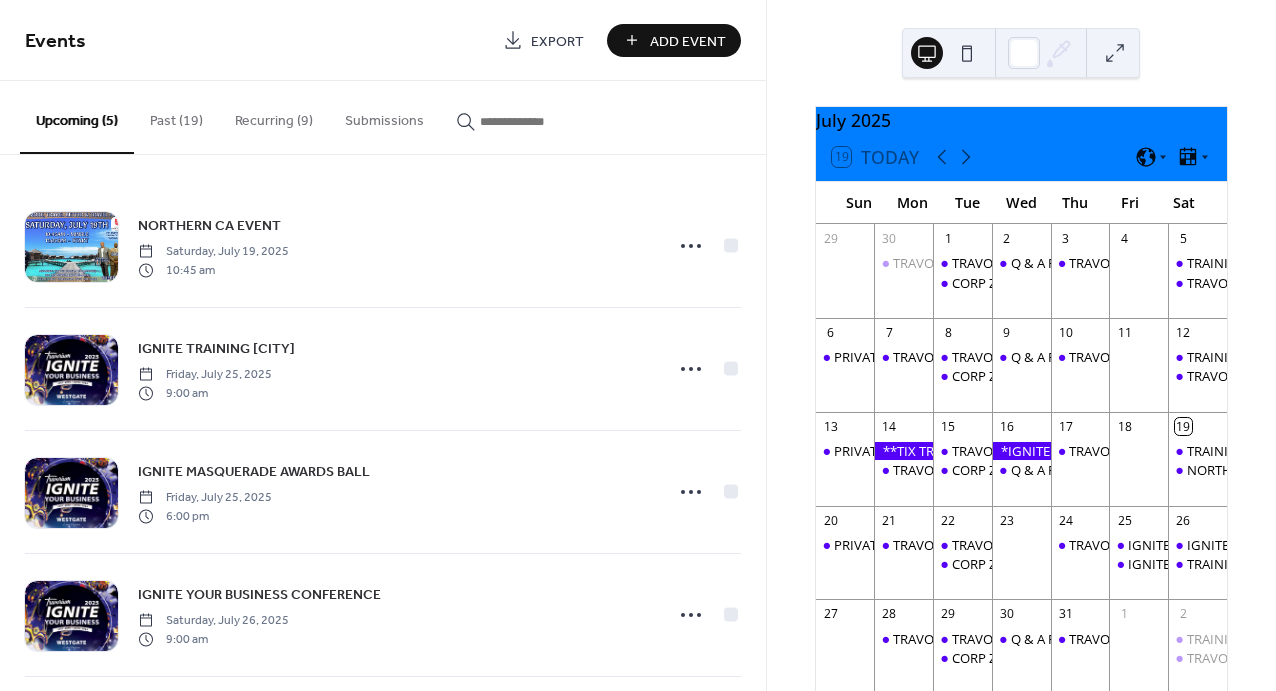 click on "Past (19)" at bounding box center (176, 116) 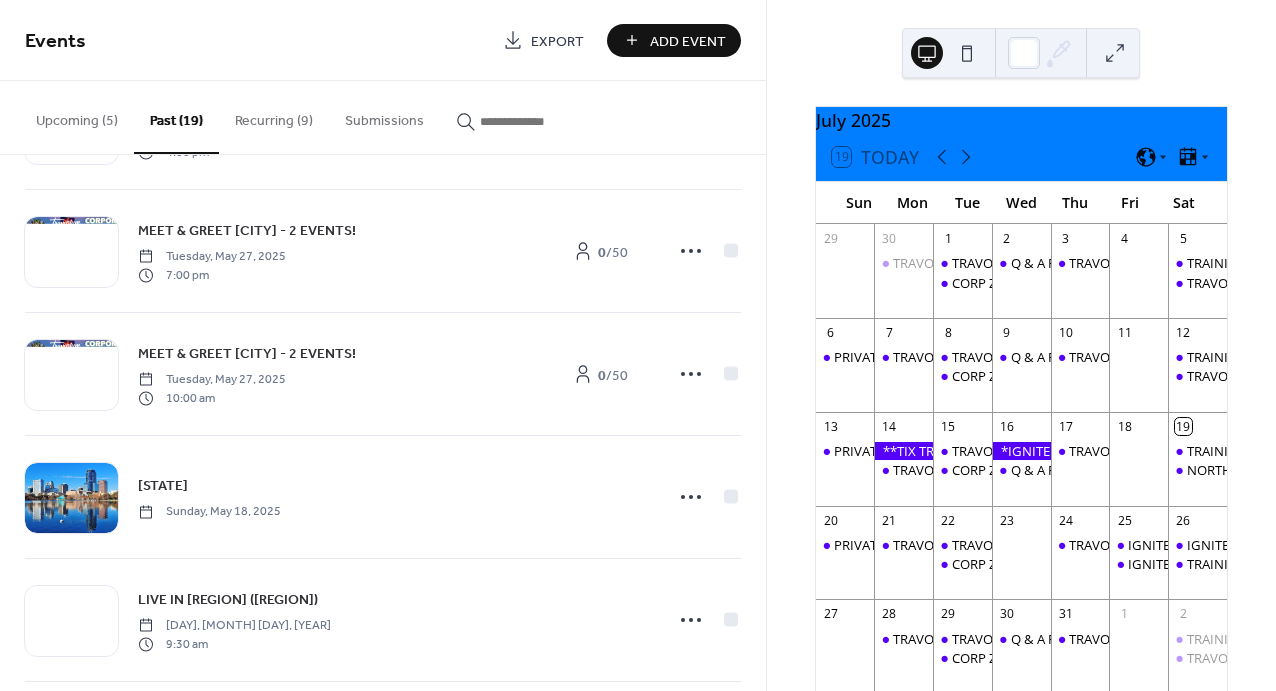 scroll, scrollTop: 735, scrollLeft: 0, axis: vertical 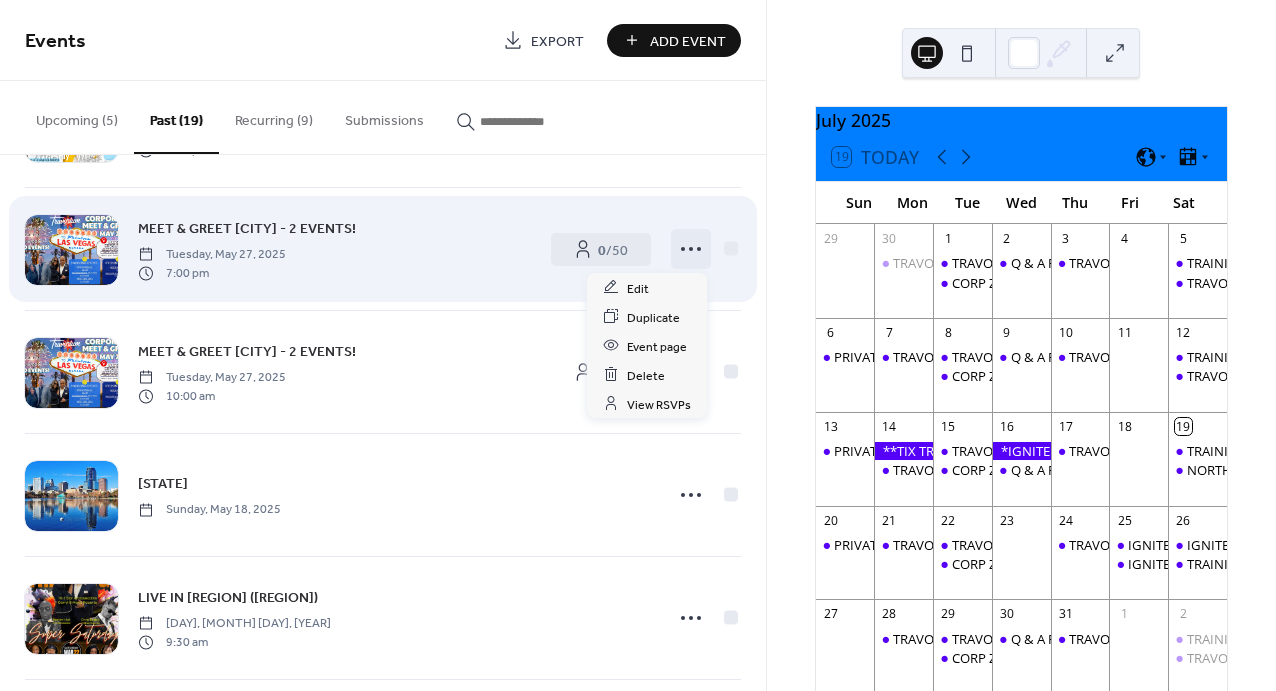 click 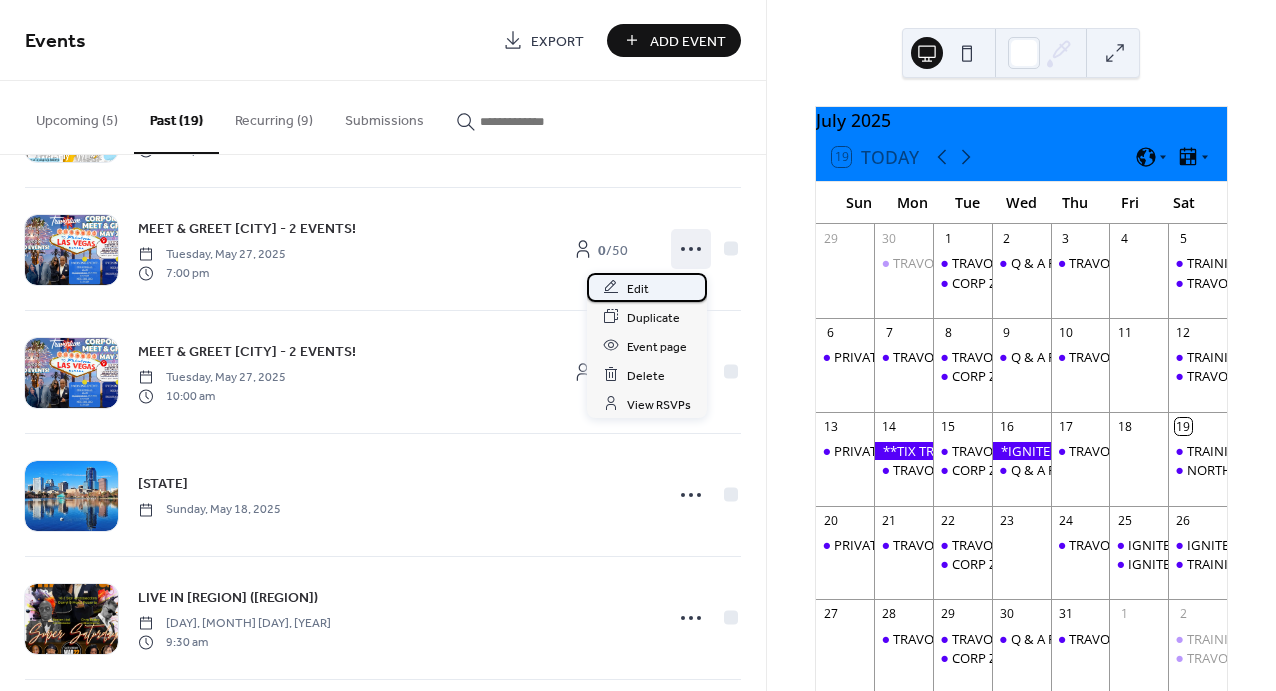 click on "Edit" at bounding box center [638, 288] 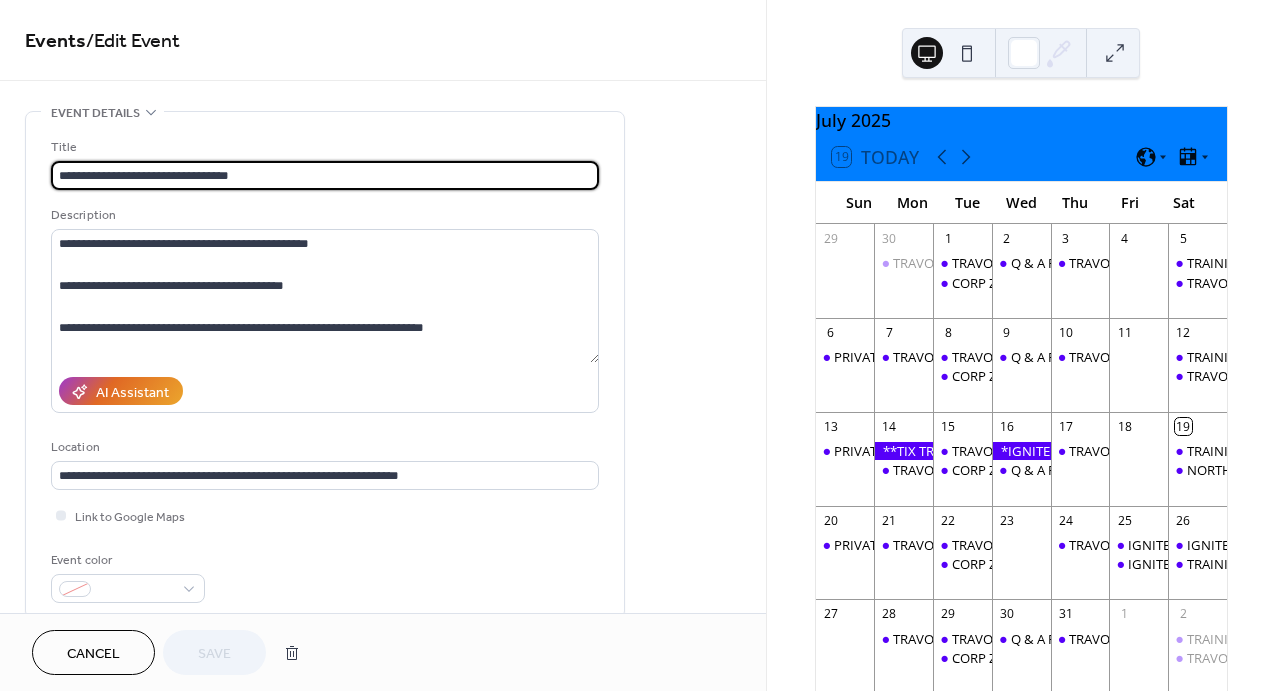 drag, startPoint x: 252, startPoint y: 166, endPoint x: 9, endPoint y: 161, distance: 243.05144 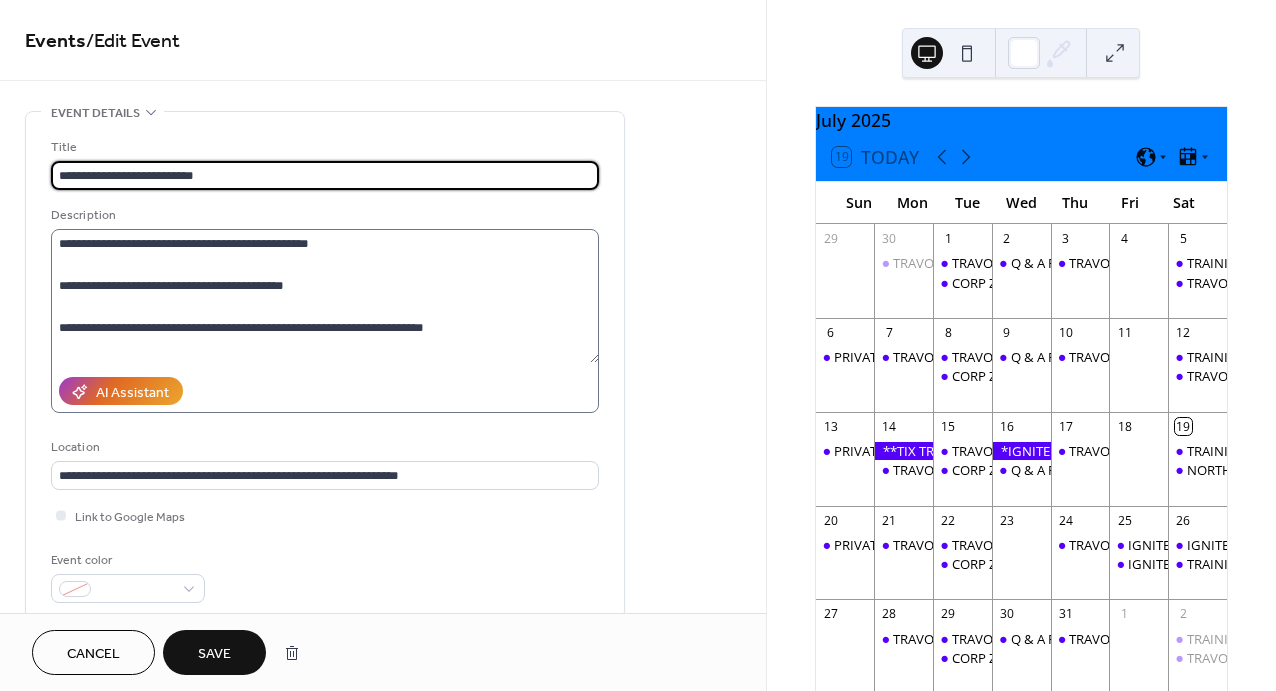 type on "**********" 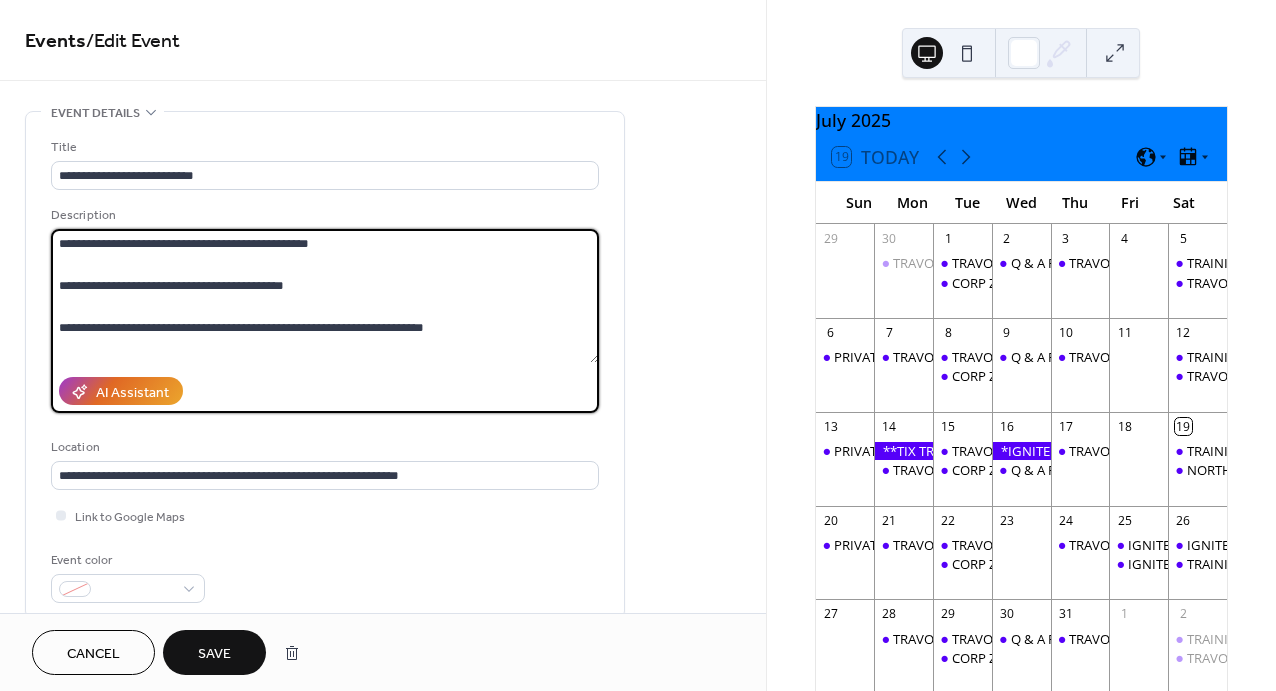 drag, startPoint x: 61, startPoint y: 240, endPoint x: 373, endPoint y: 290, distance: 315.98102 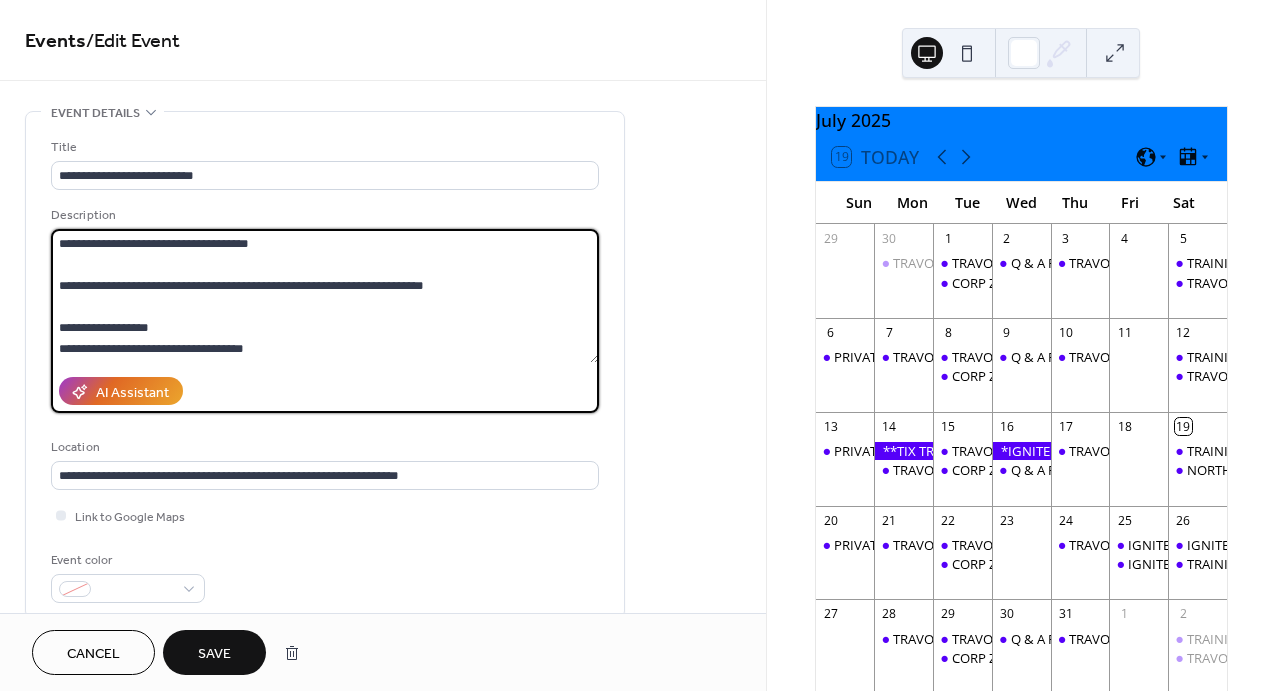 click on "**********" at bounding box center [325, 296] 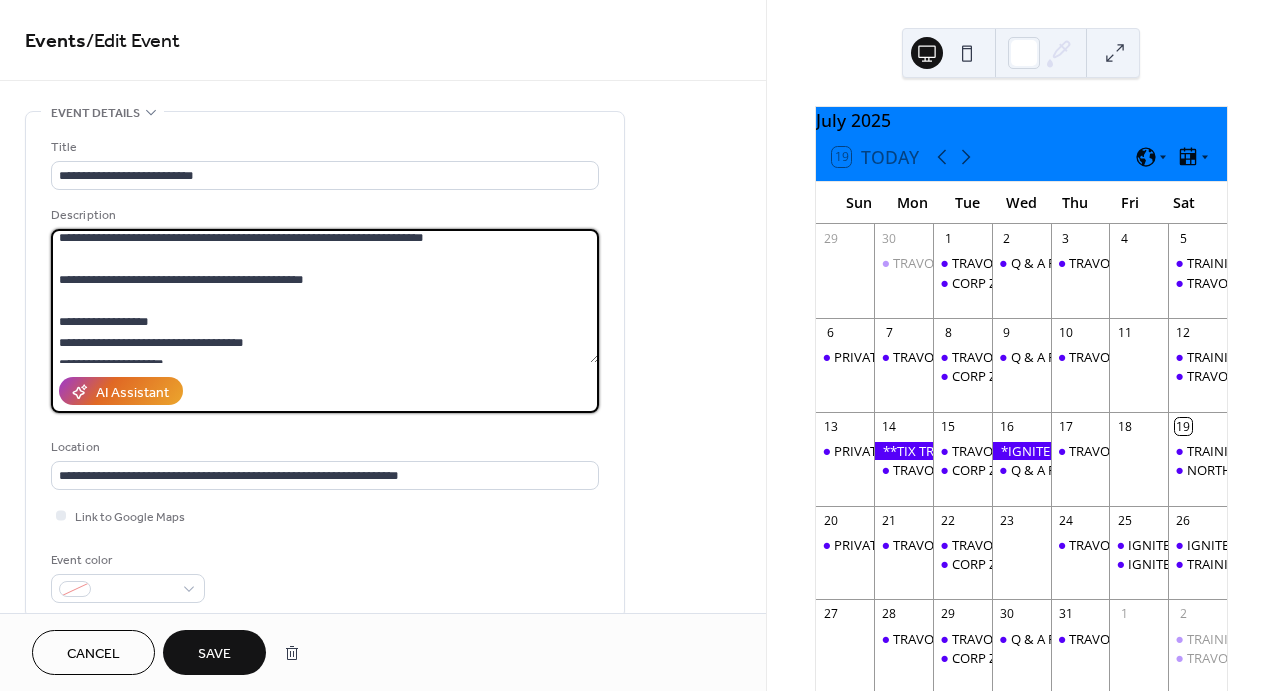 scroll, scrollTop: 63, scrollLeft: 0, axis: vertical 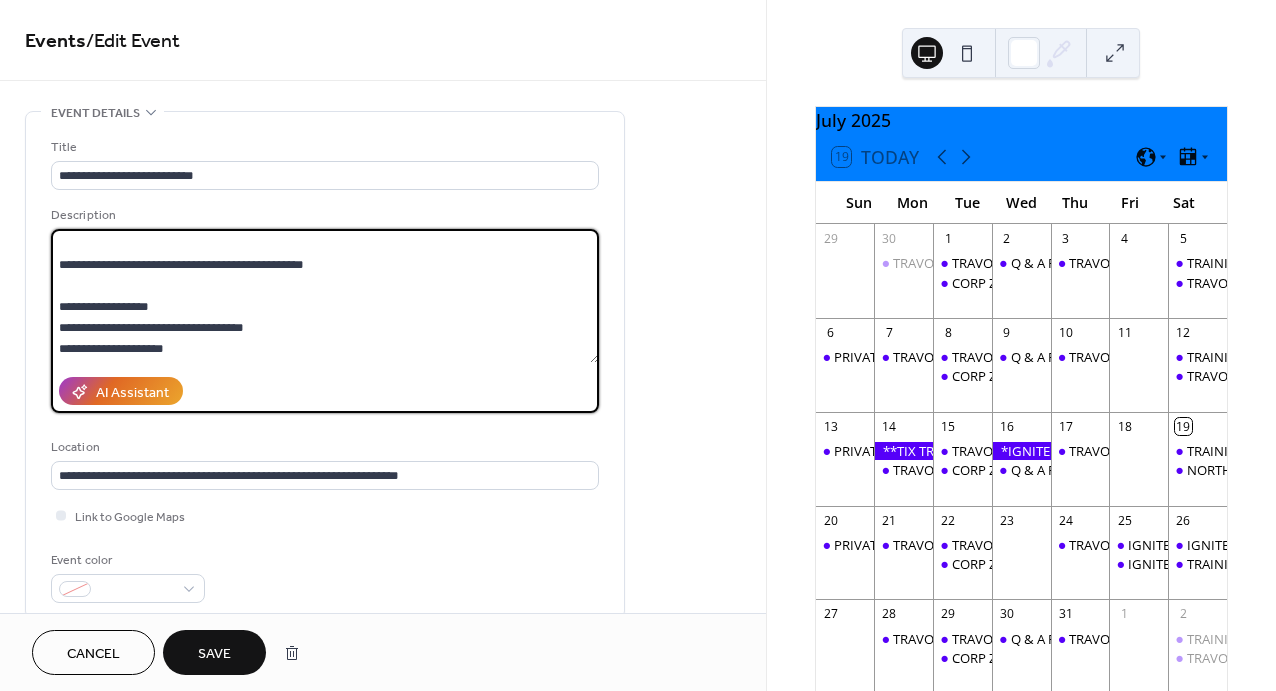 drag, startPoint x: 206, startPoint y: 306, endPoint x: 143, endPoint y: 301, distance: 63.1981 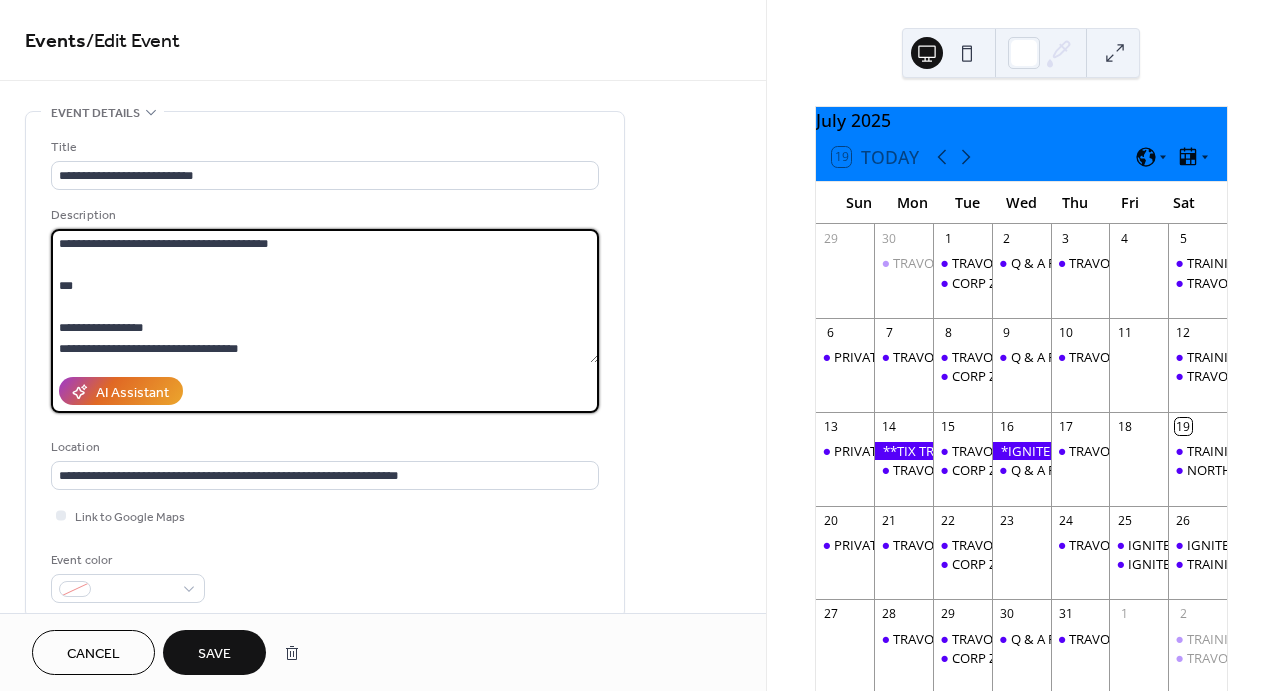 scroll, scrollTop: 172, scrollLeft: 0, axis: vertical 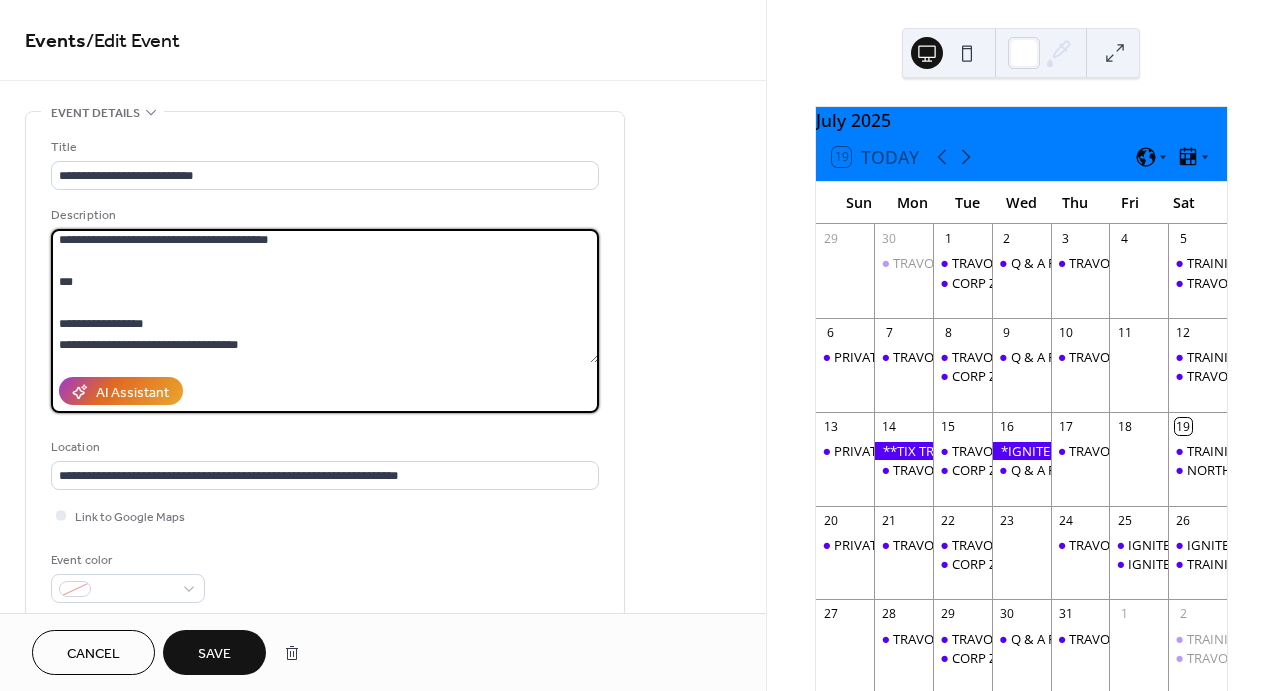 drag, startPoint x: 65, startPoint y: 282, endPoint x: 314, endPoint y: 334, distance: 254.37178 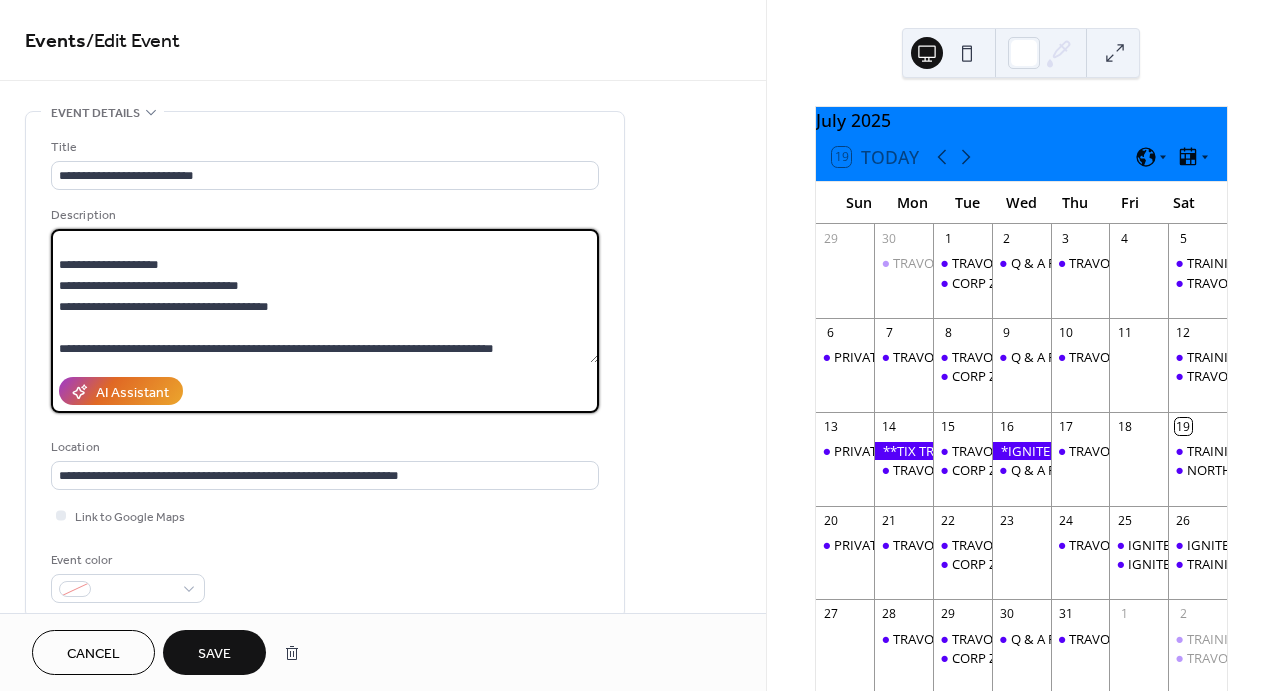 scroll, scrollTop: 126, scrollLeft: 0, axis: vertical 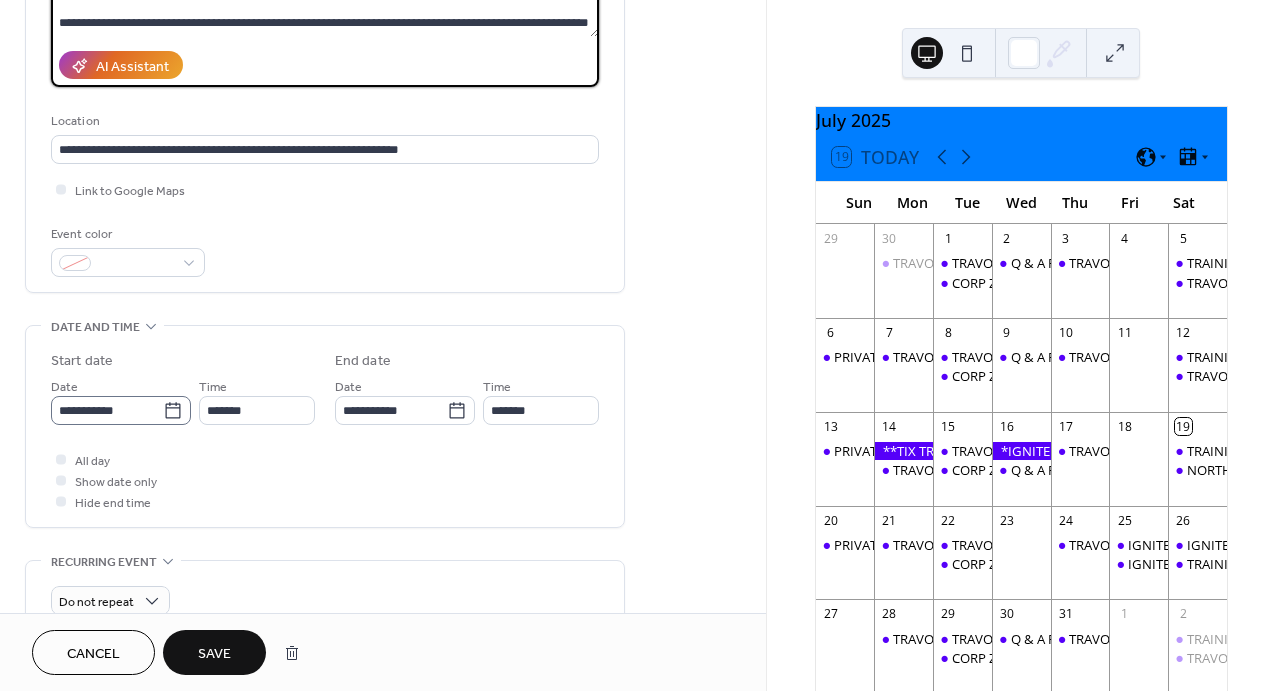 type on "**********" 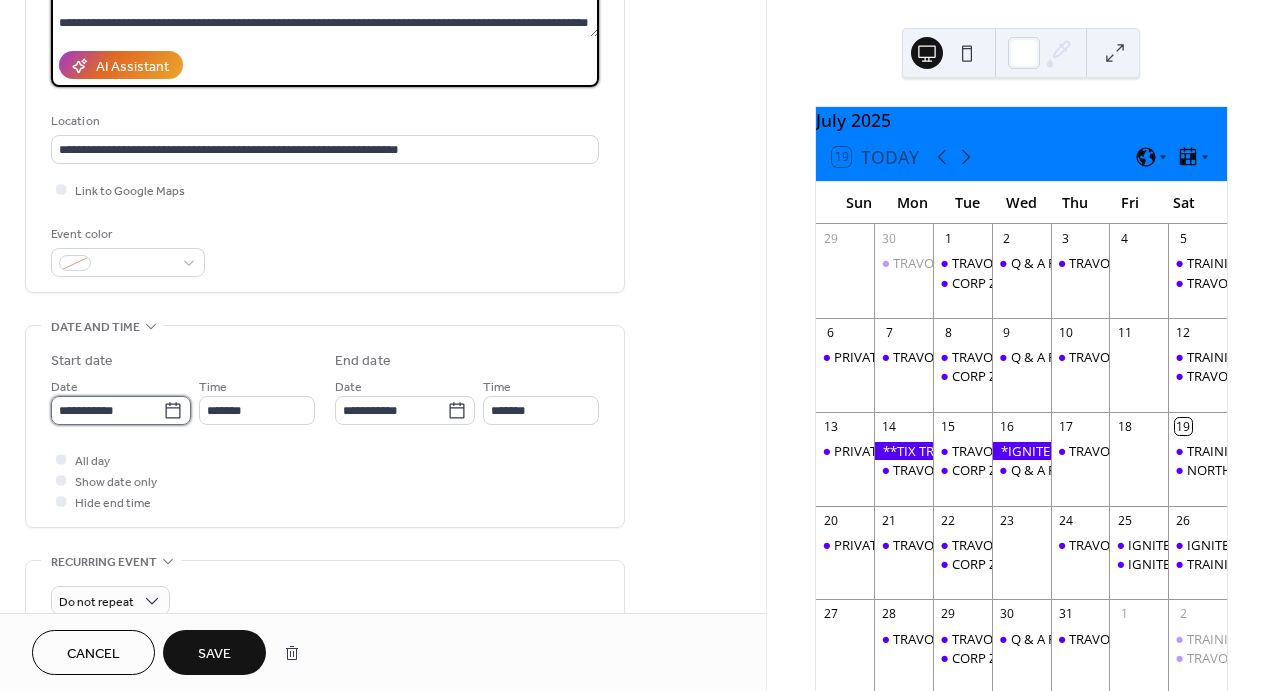 click on "**********" at bounding box center [107, 410] 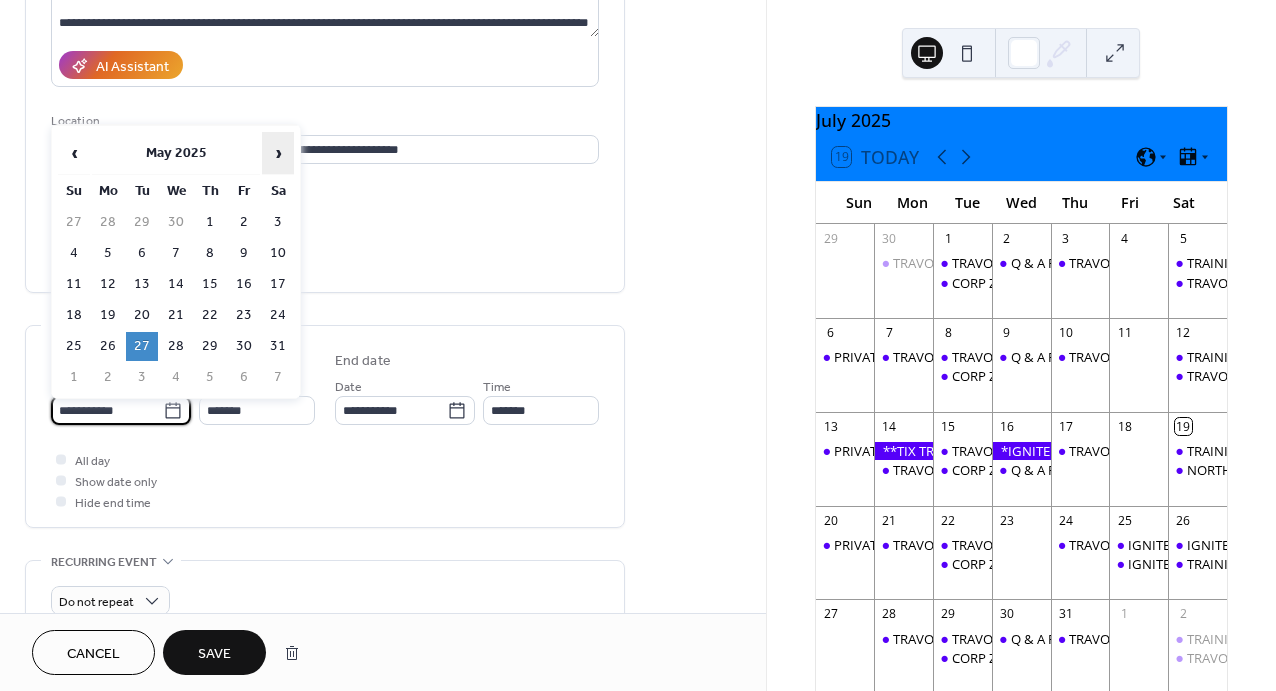 click on "›" at bounding box center (278, 153) 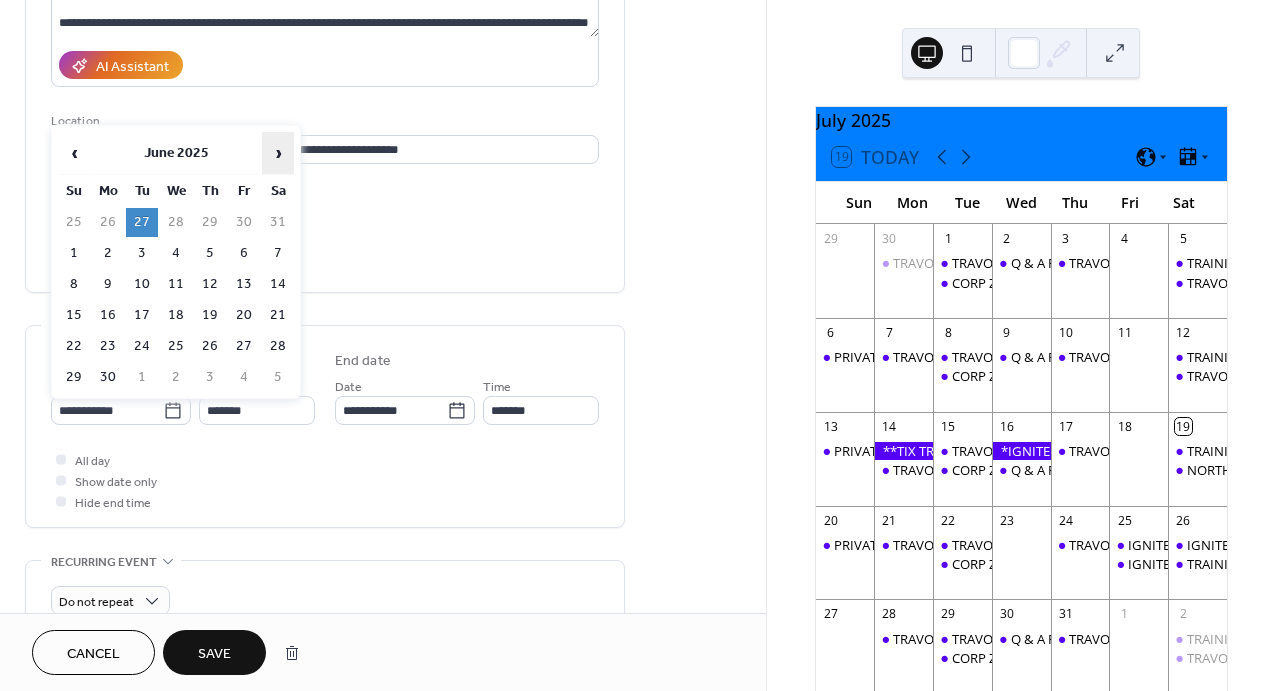 click on "›" at bounding box center [278, 153] 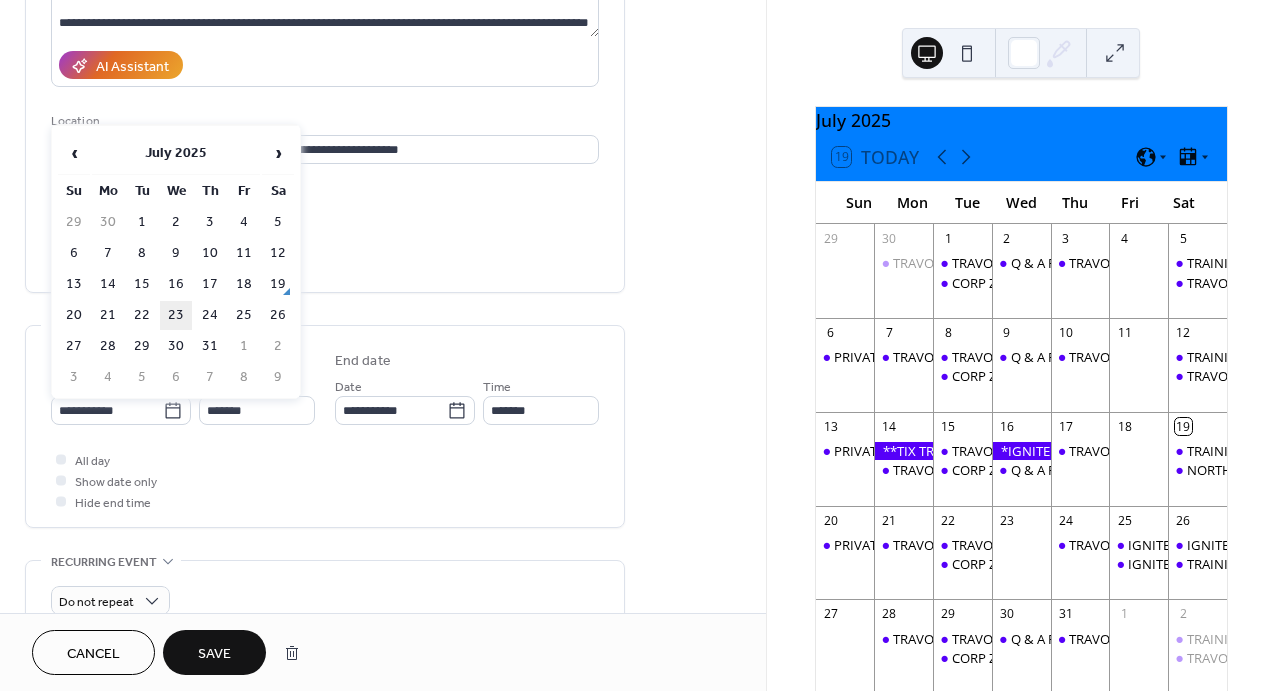 click on "23" at bounding box center [176, 315] 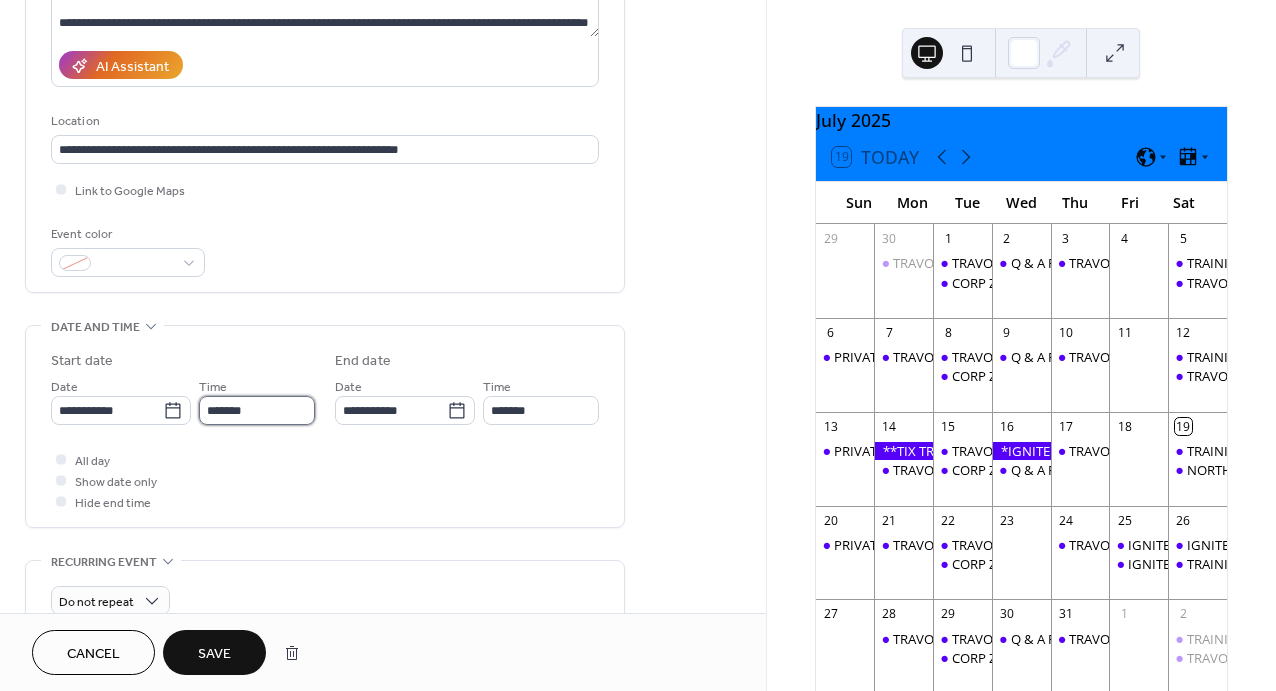 click on "*******" at bounding box center [257, 410] 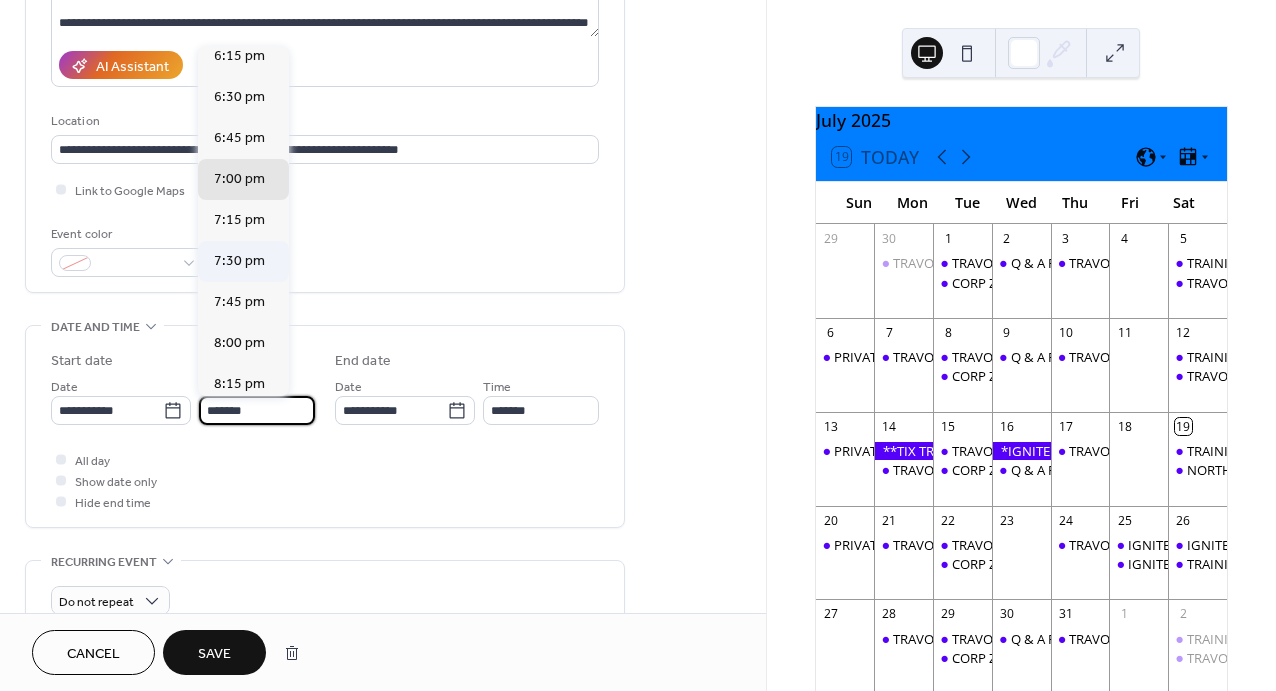 scroll, scrollTop: 2871, scrollLeft: 0, axis: vertical 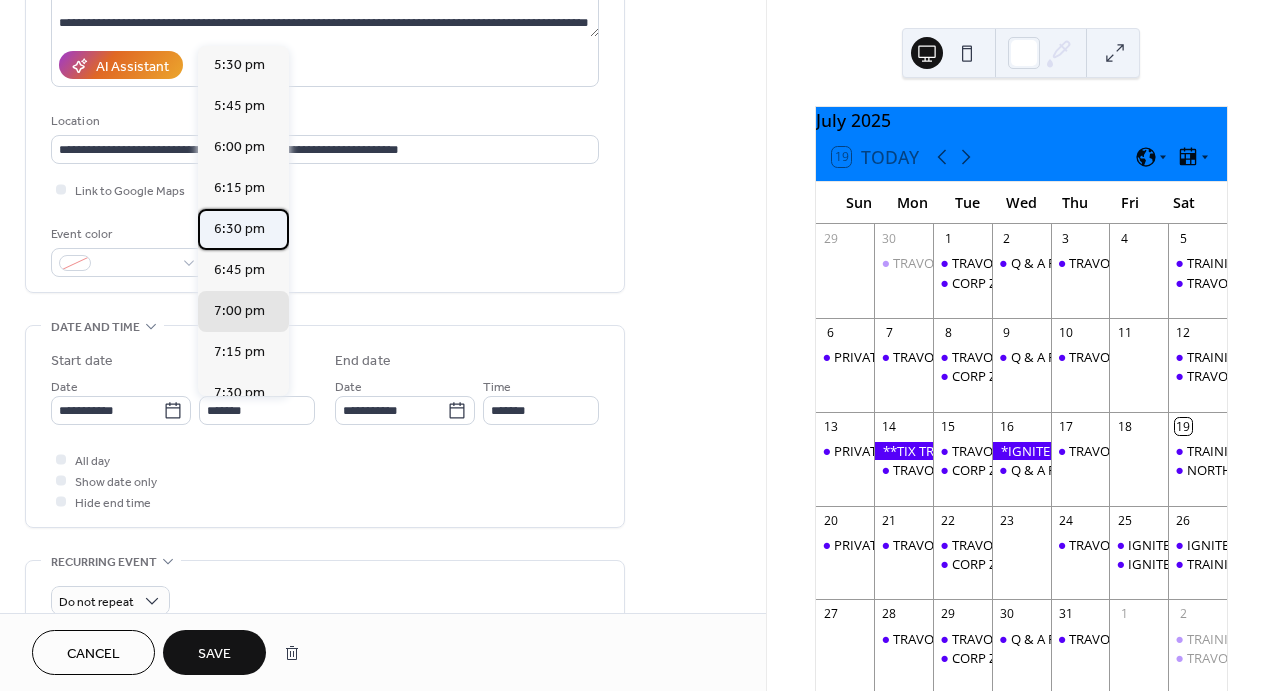 click on "6:30 pm" at bounding box center [239, 228] 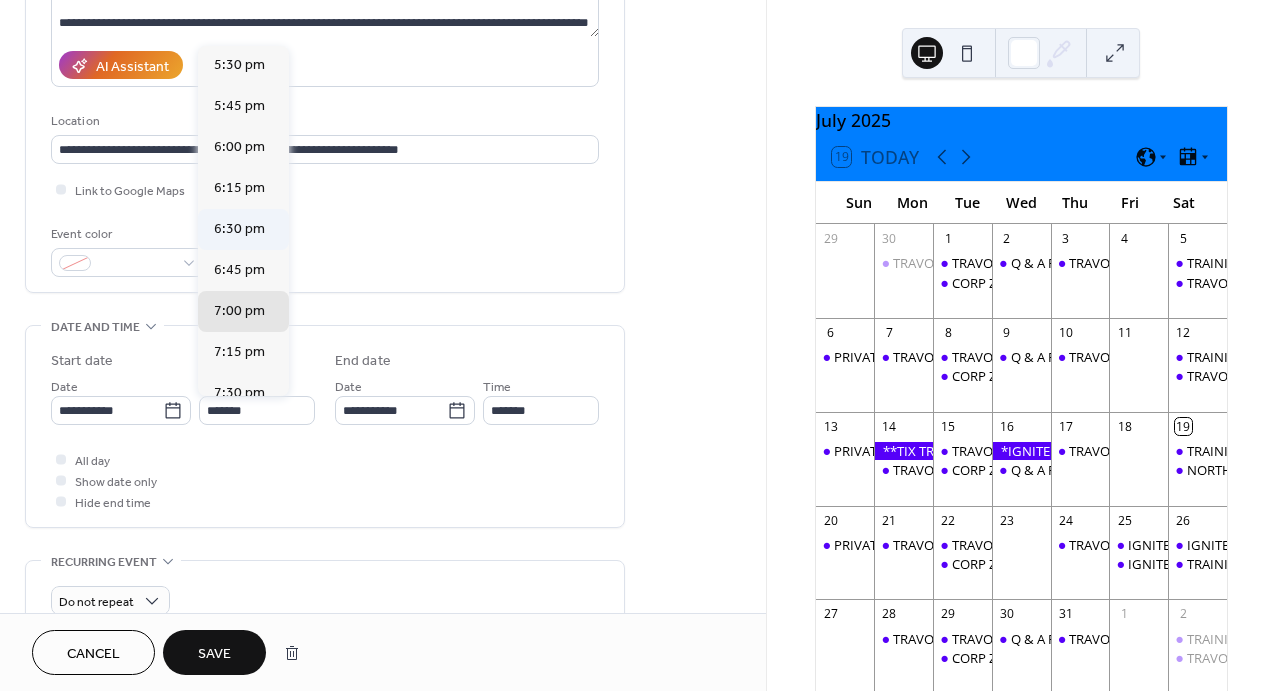 type on "*******" 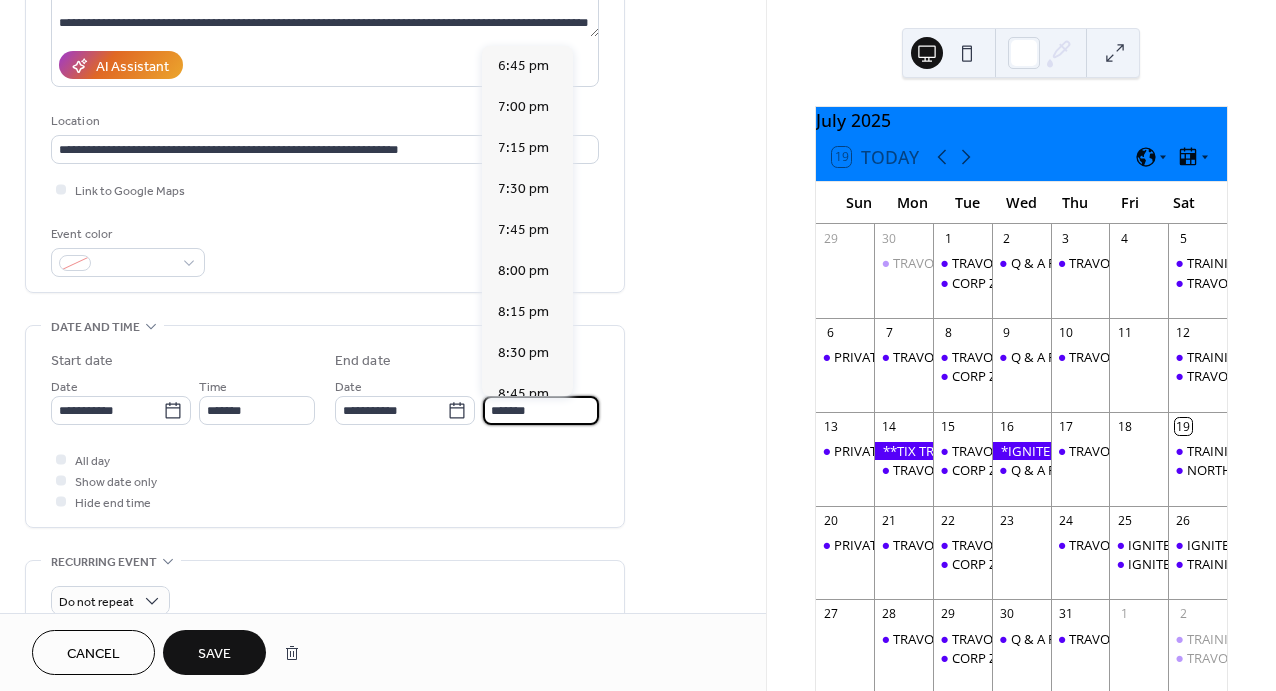click on "*******" at bounding box center [541, 410] 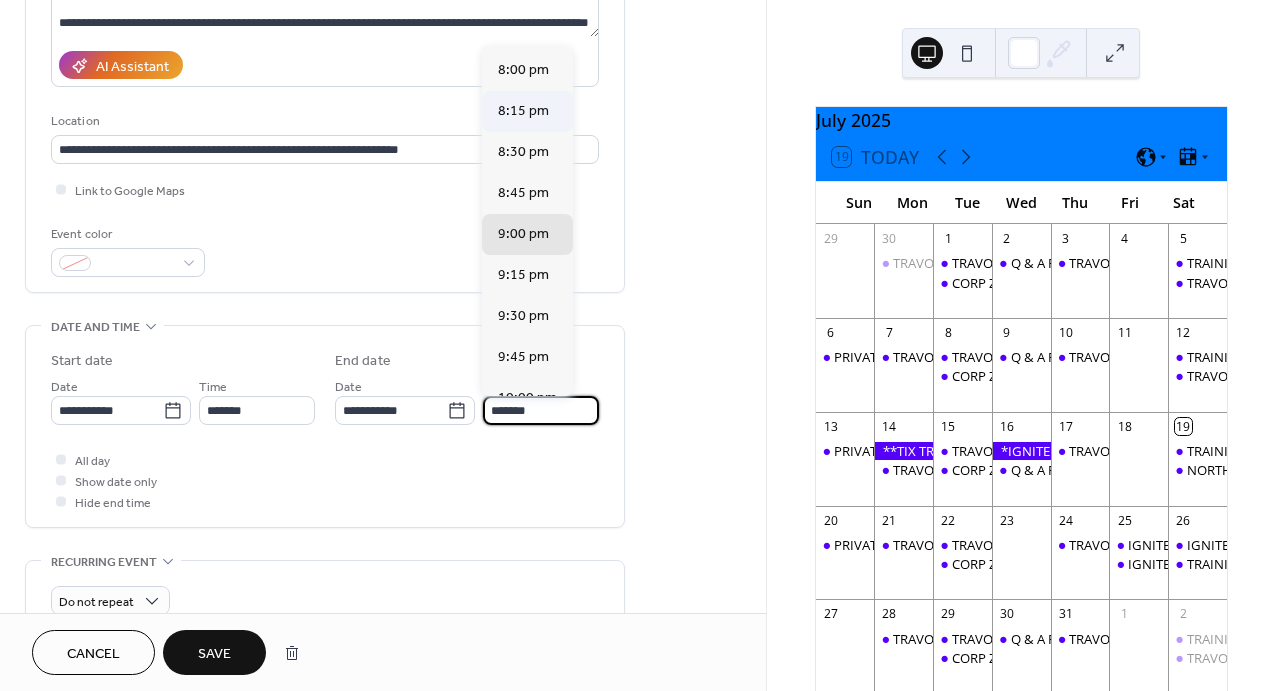 scroll, scrollTop: 0, scrollLeft: 0, axis: both 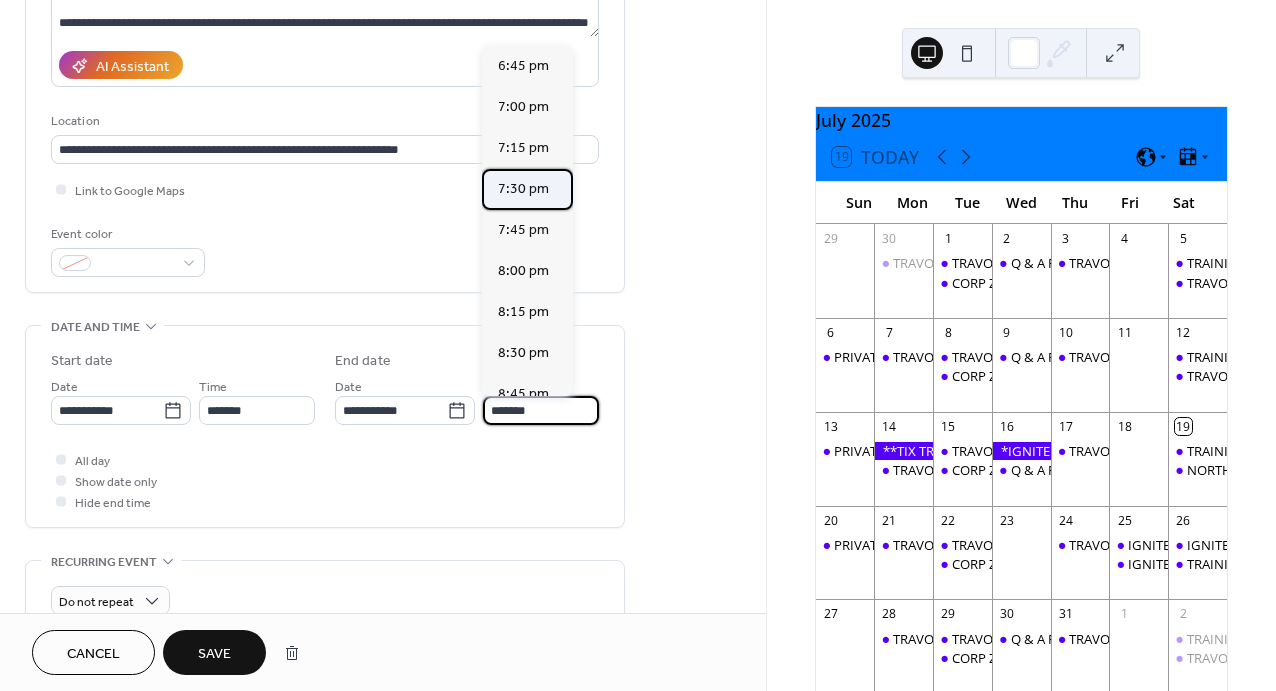 click on "7:30 pm" at bounding box center (523, 188) 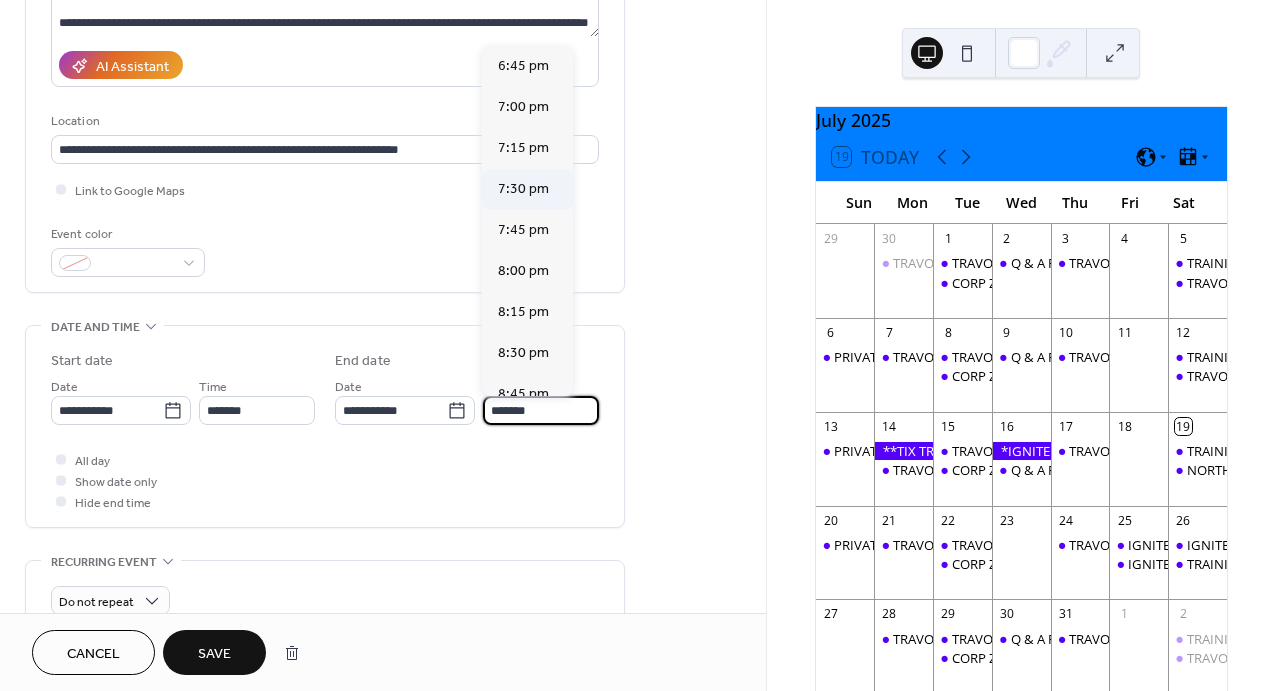type on "*******" 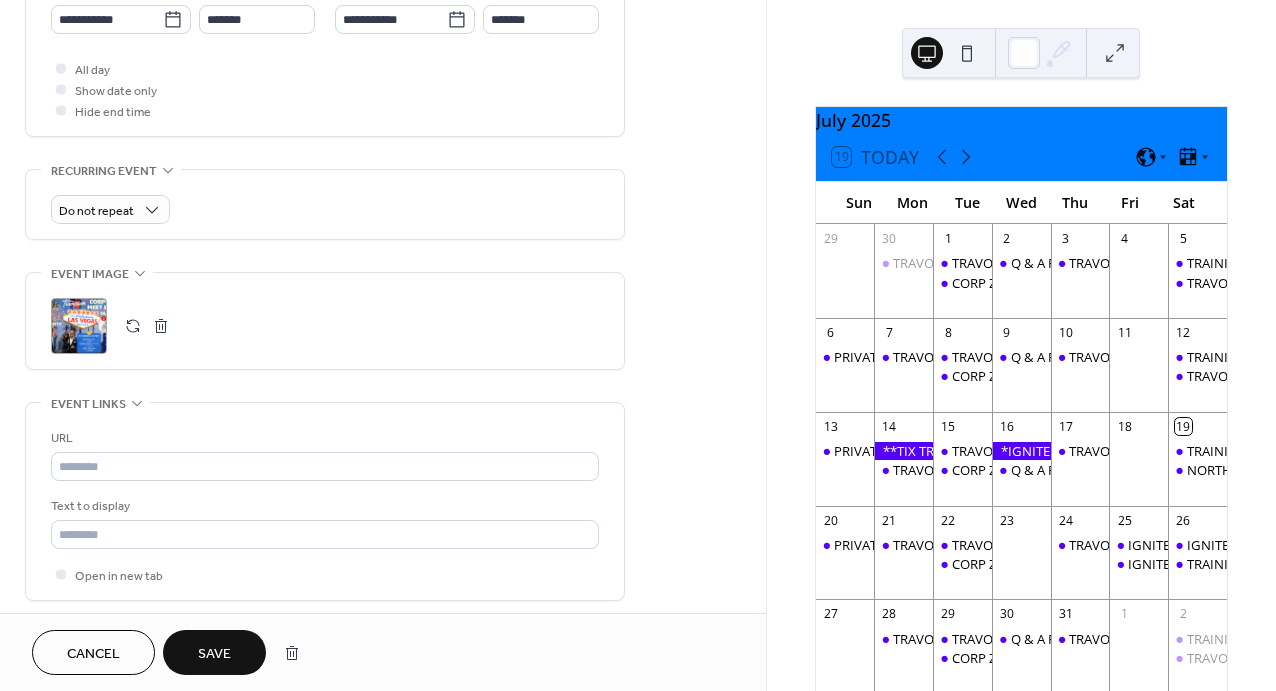 scroll, scrollTop: 738, scrollLeft: 0, axis: vertical 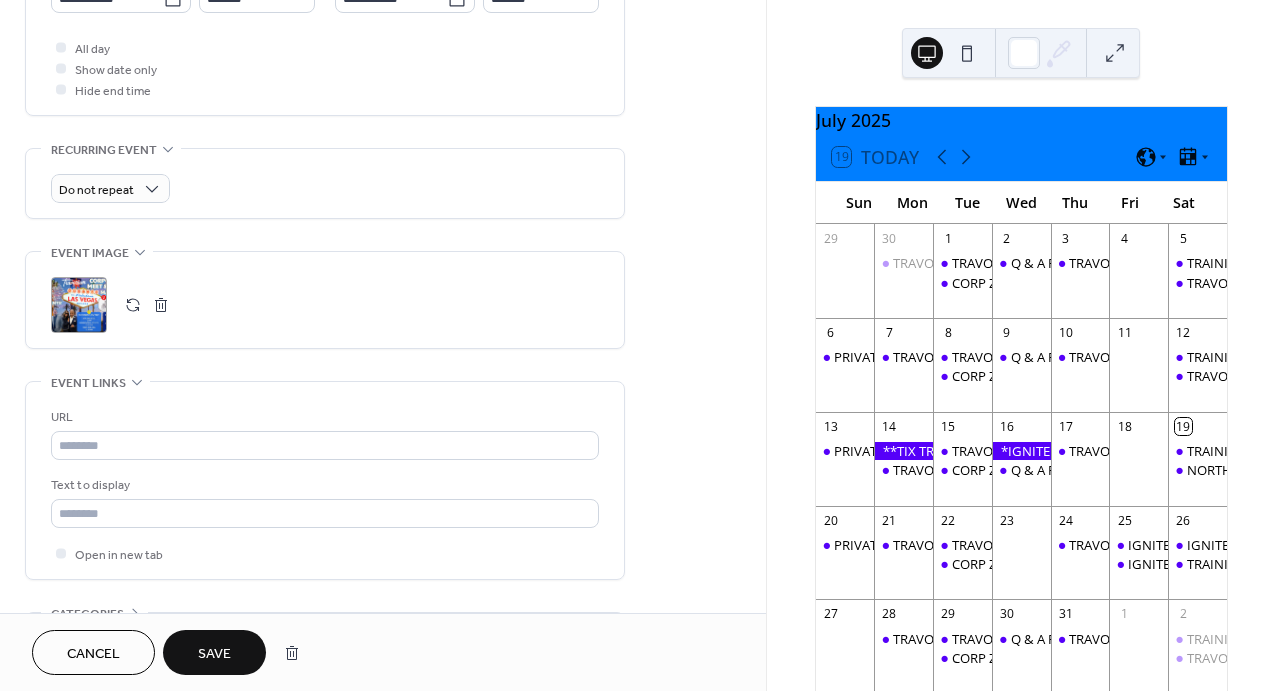 click on ";" at bounding box center [79, 305] 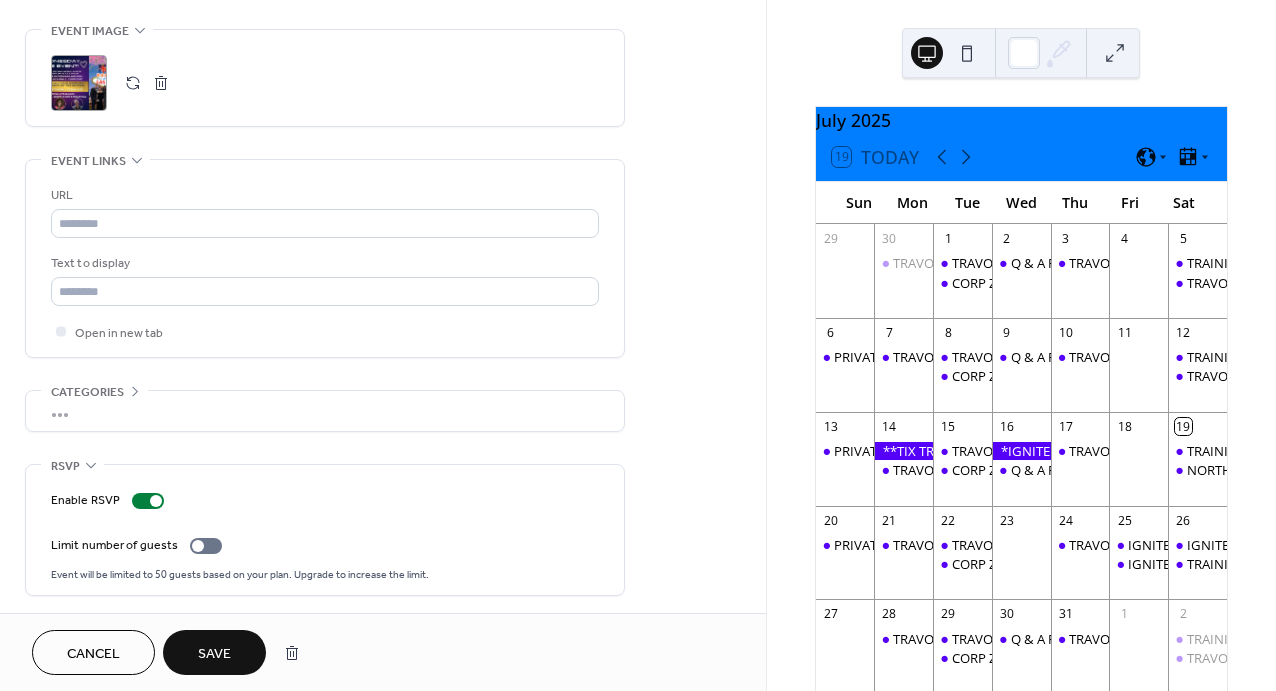 scroll, scrollTop: 963, scrollLeft: 0, axis: vertical 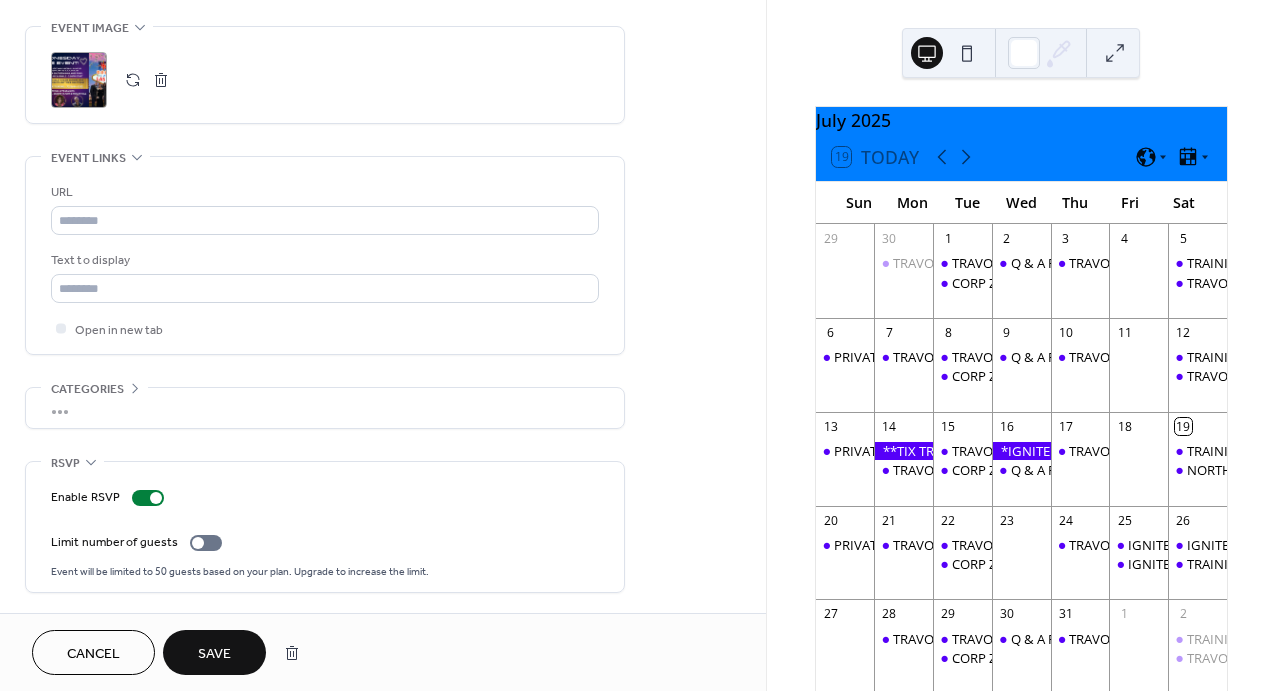 click on "Save" at bounding box center (214, 654) 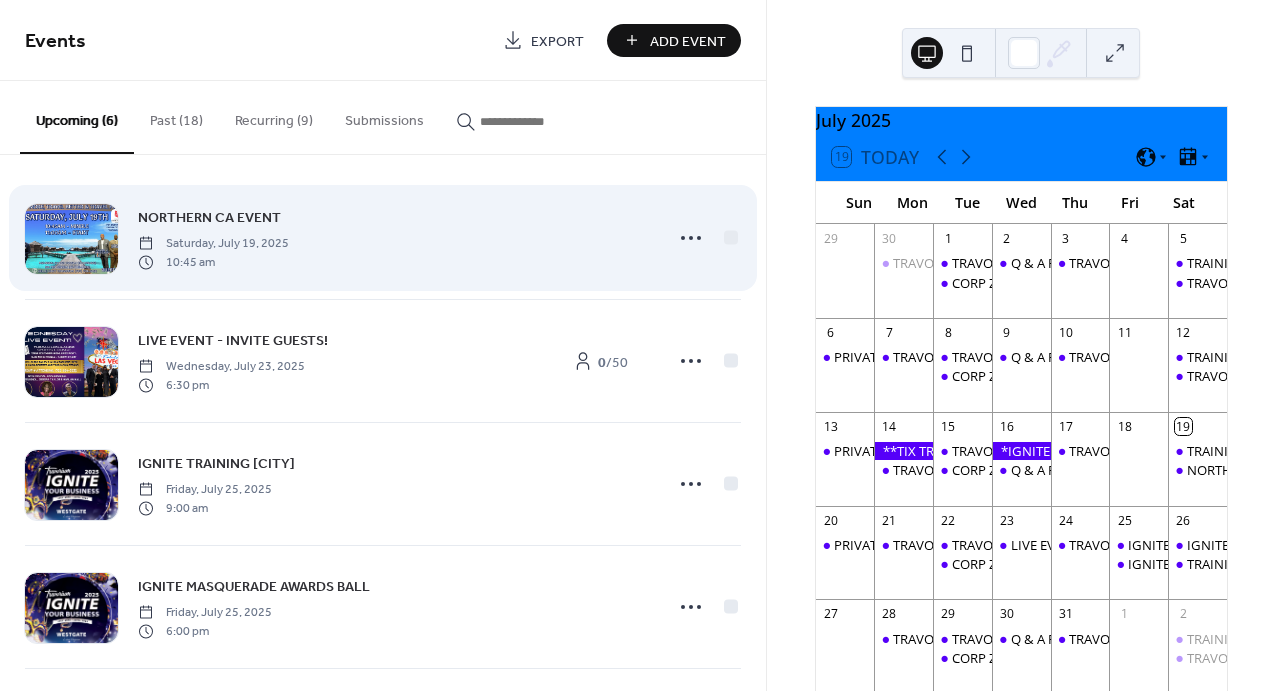 scroll, scrollTop: 12, scrollLeft: 0, axis: vertical 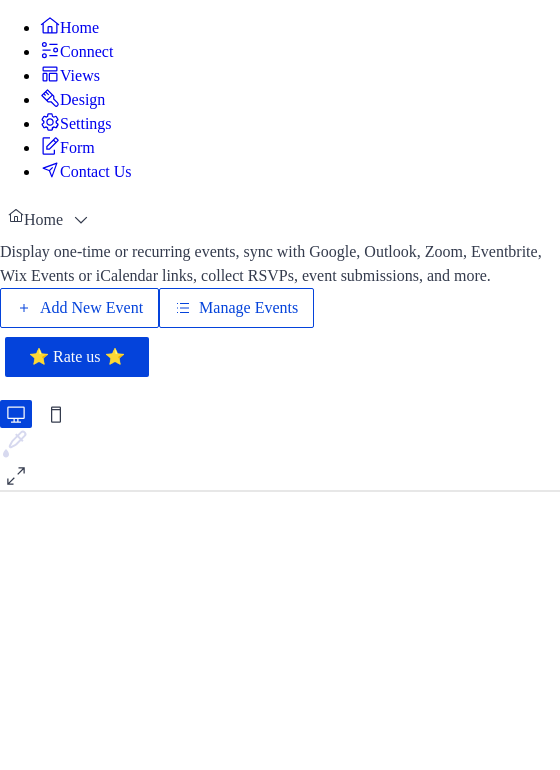 click on "Manage Events" at bounding box center (248, 308) 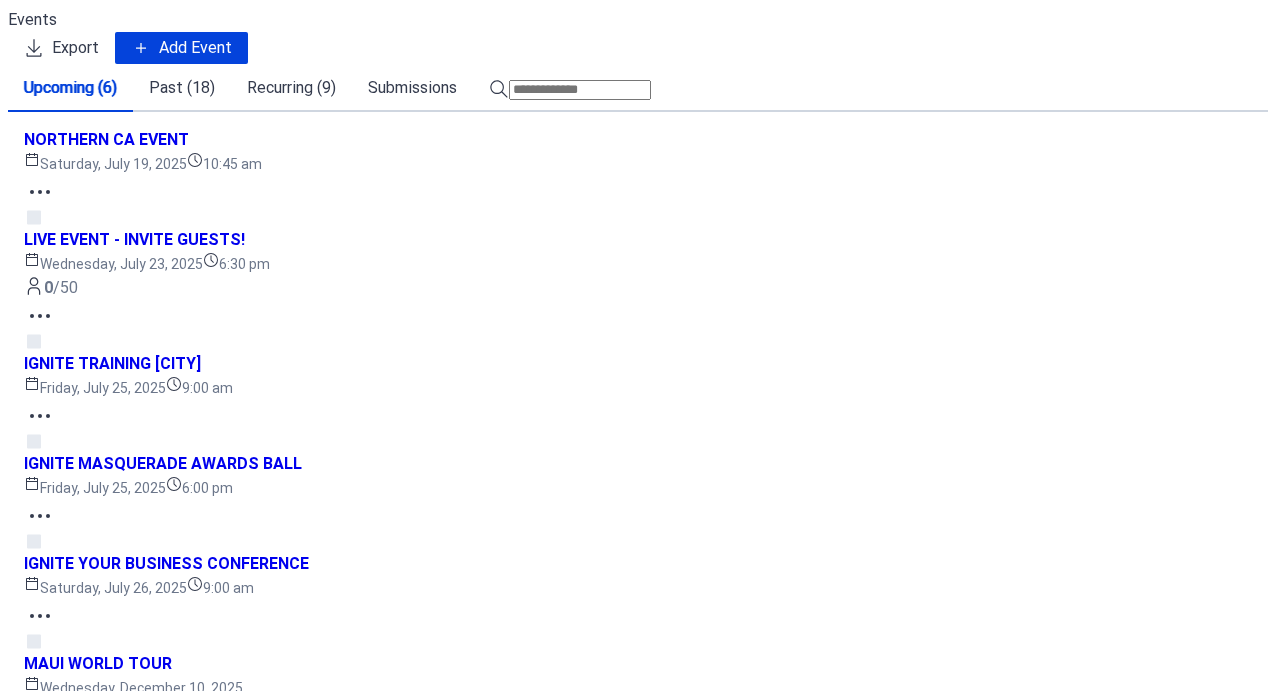scroll, scrollTop: 0, scrollLeft: 0, axis: both 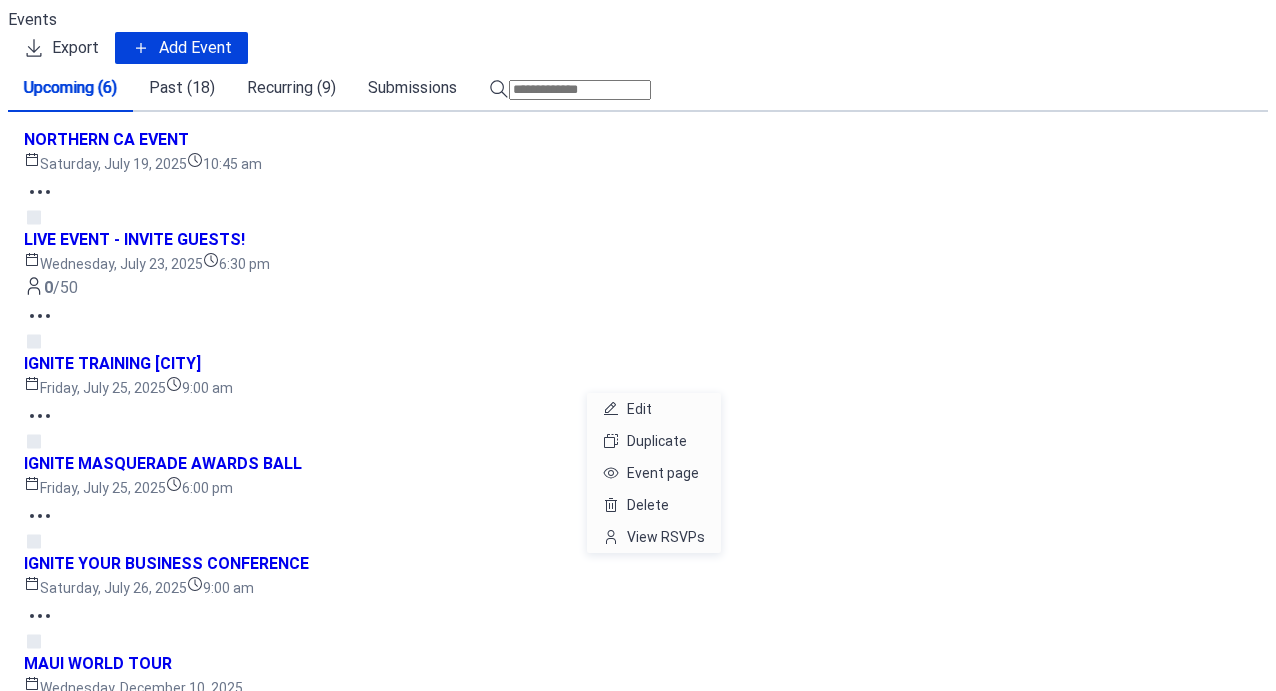 click 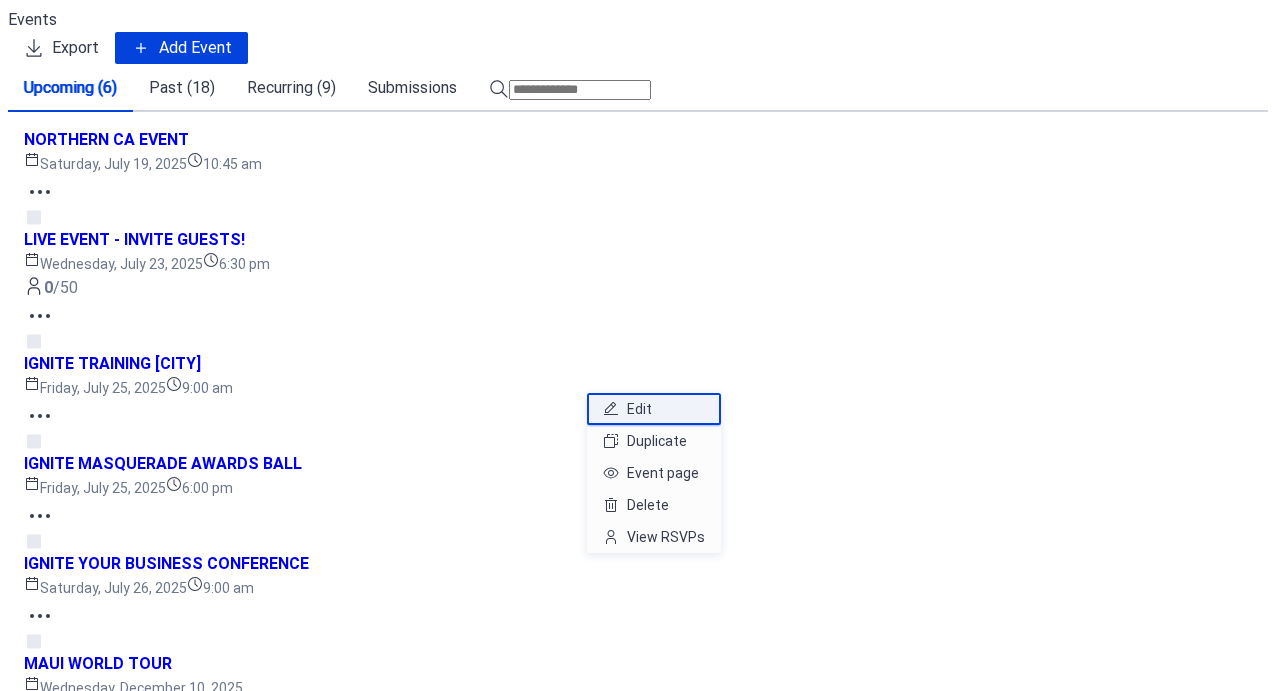 click on "Edit" at bounding box center [654, 409] 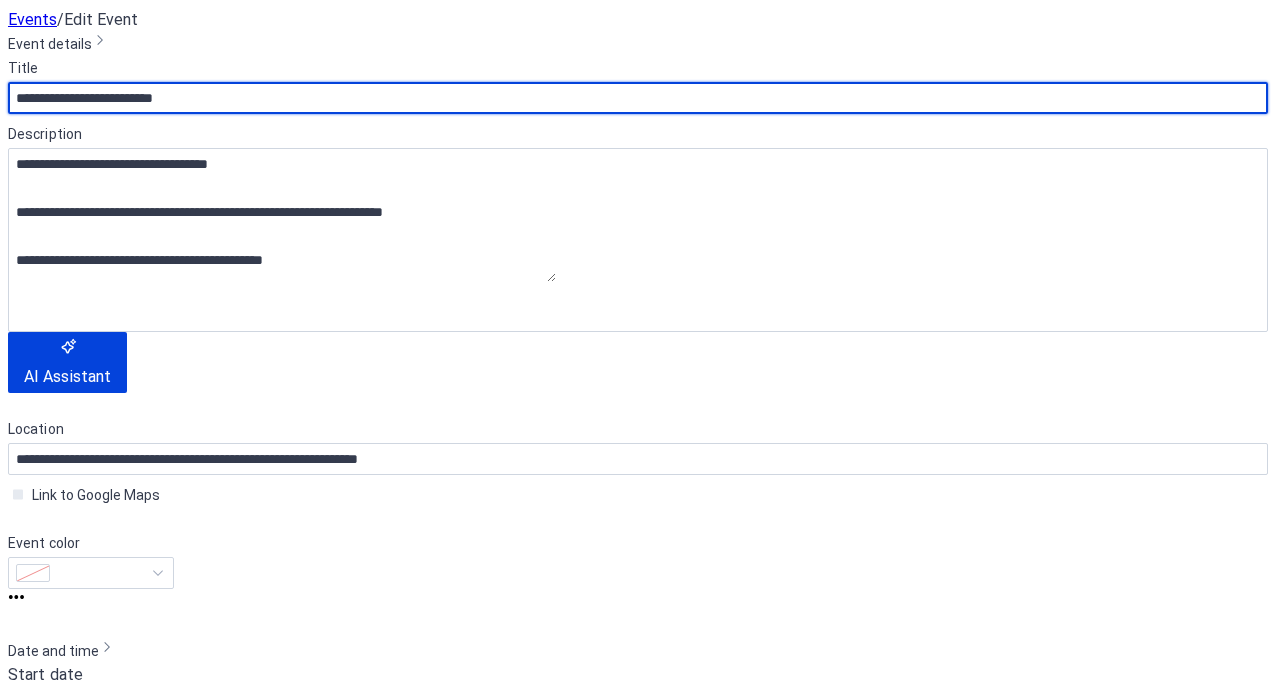 scroll, scrollTop: 1, scrollLeft: 0, axis: vertical 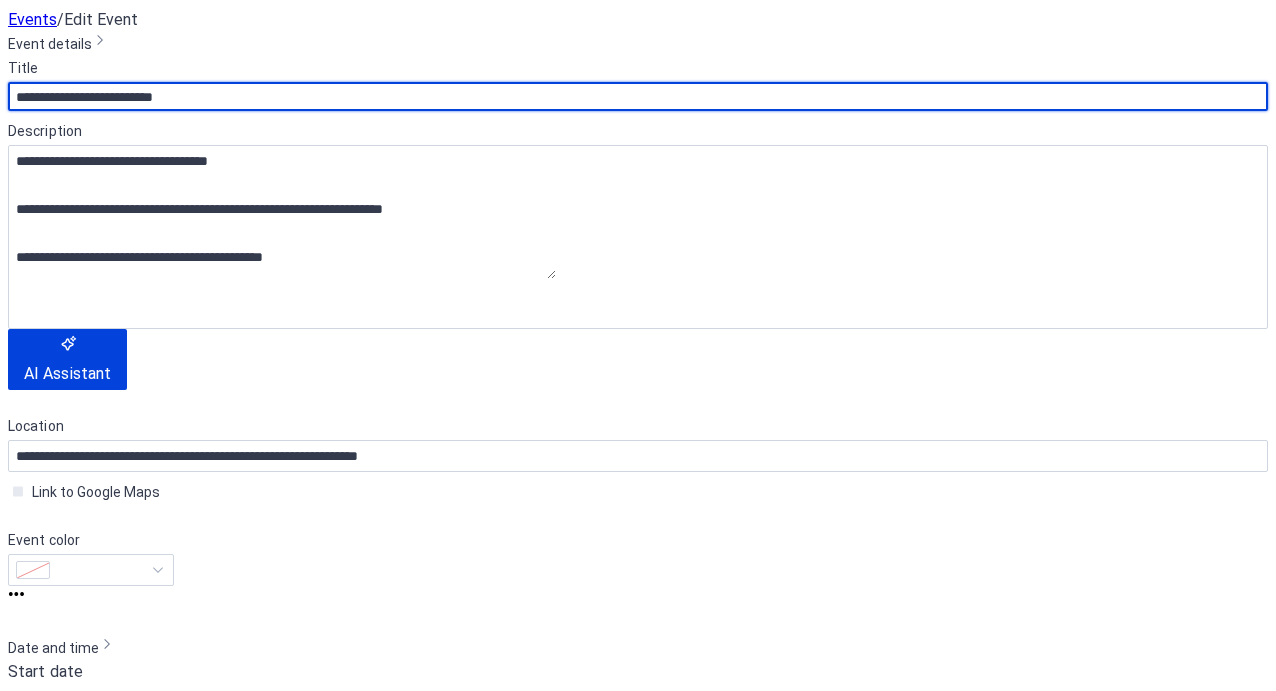drag, startPoint x: 85, startPoint y: 178, endPoint x: 46, endPoint y: 179, distance: 39.012817 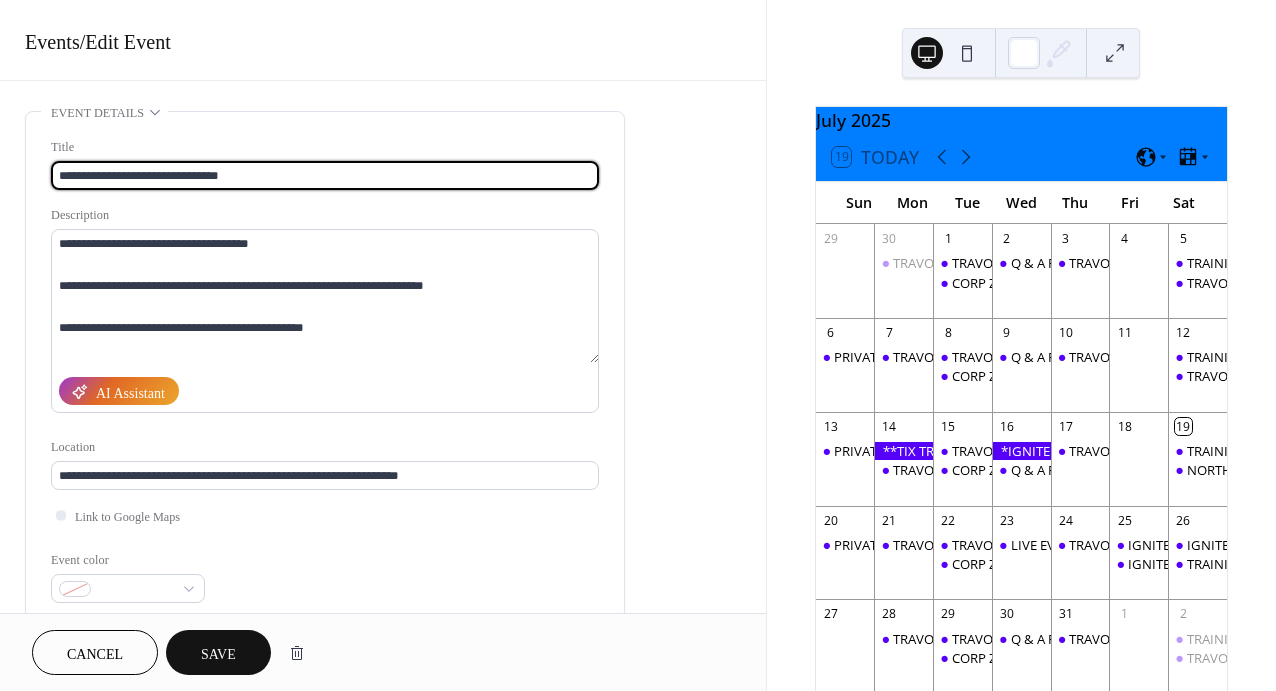 type on "**********" 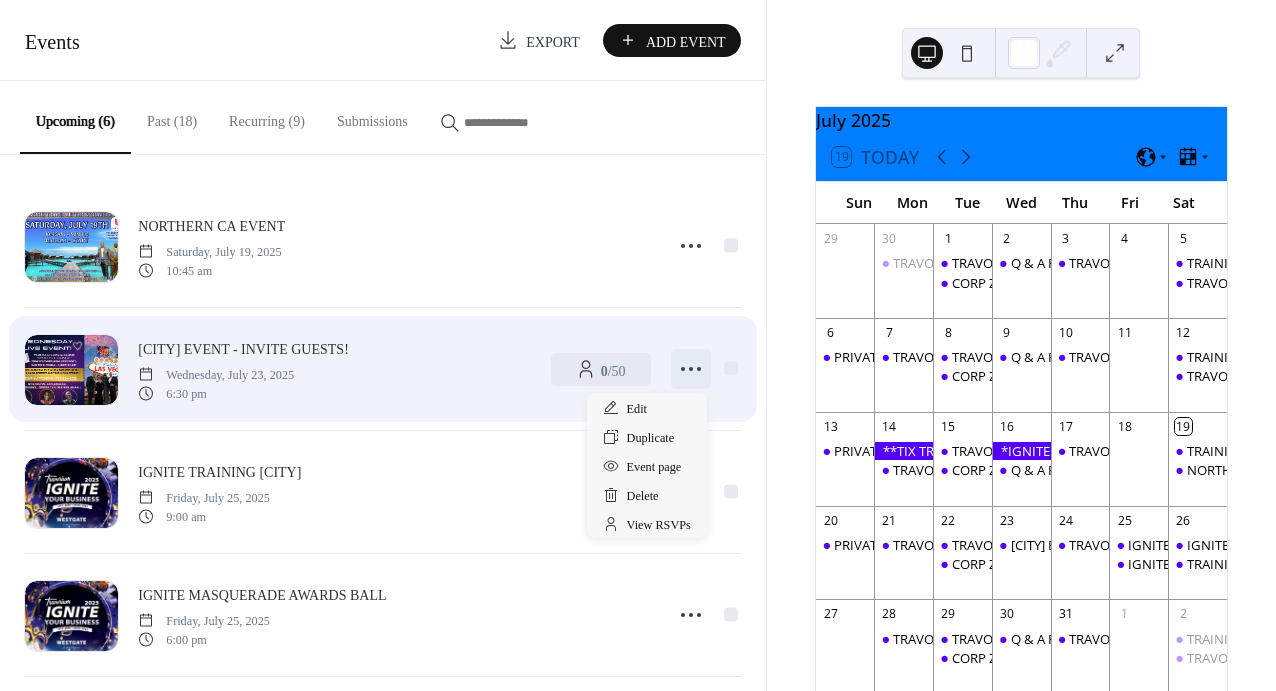 click 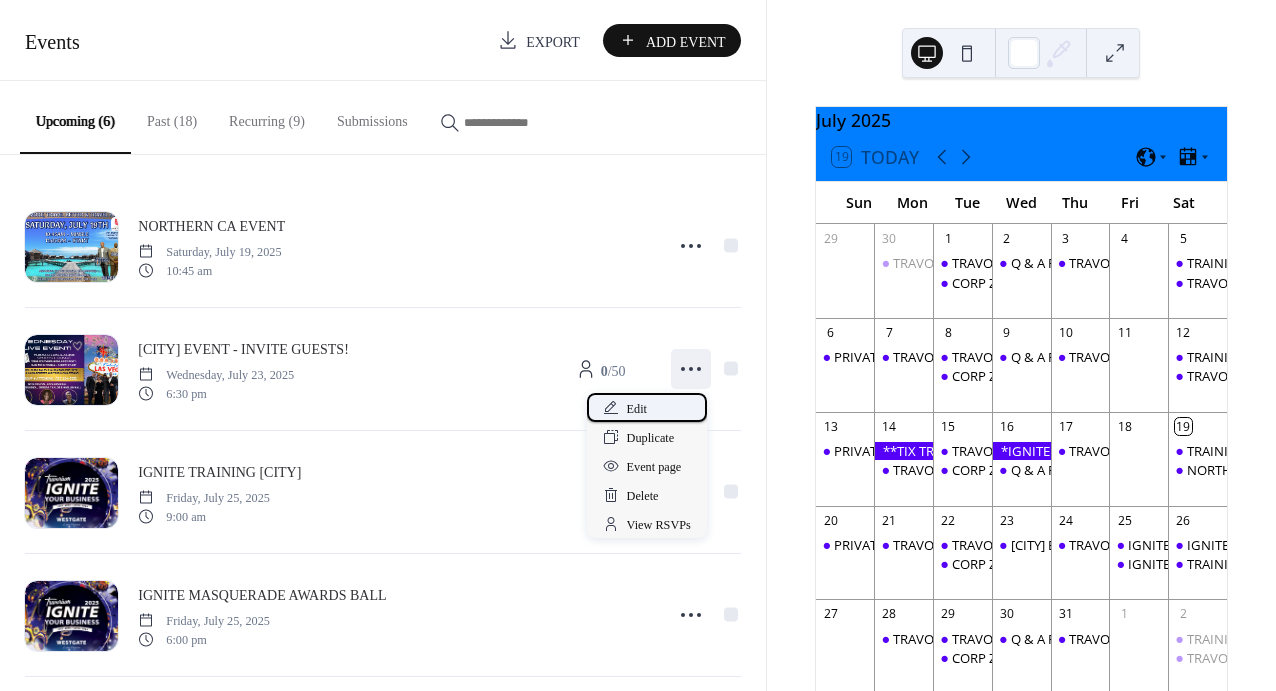 click on "Edit" at bounding box center [647, 407] 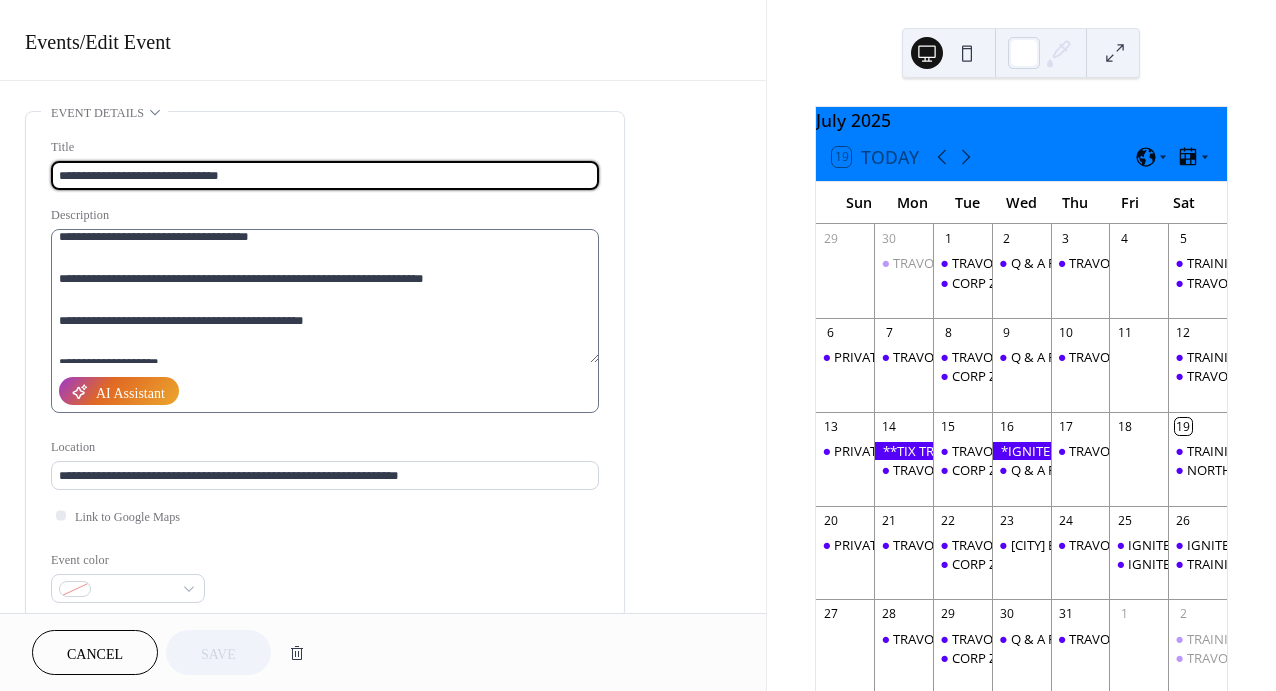 scroll, scrollTop: 0, scrollLeft: 0, axis: both 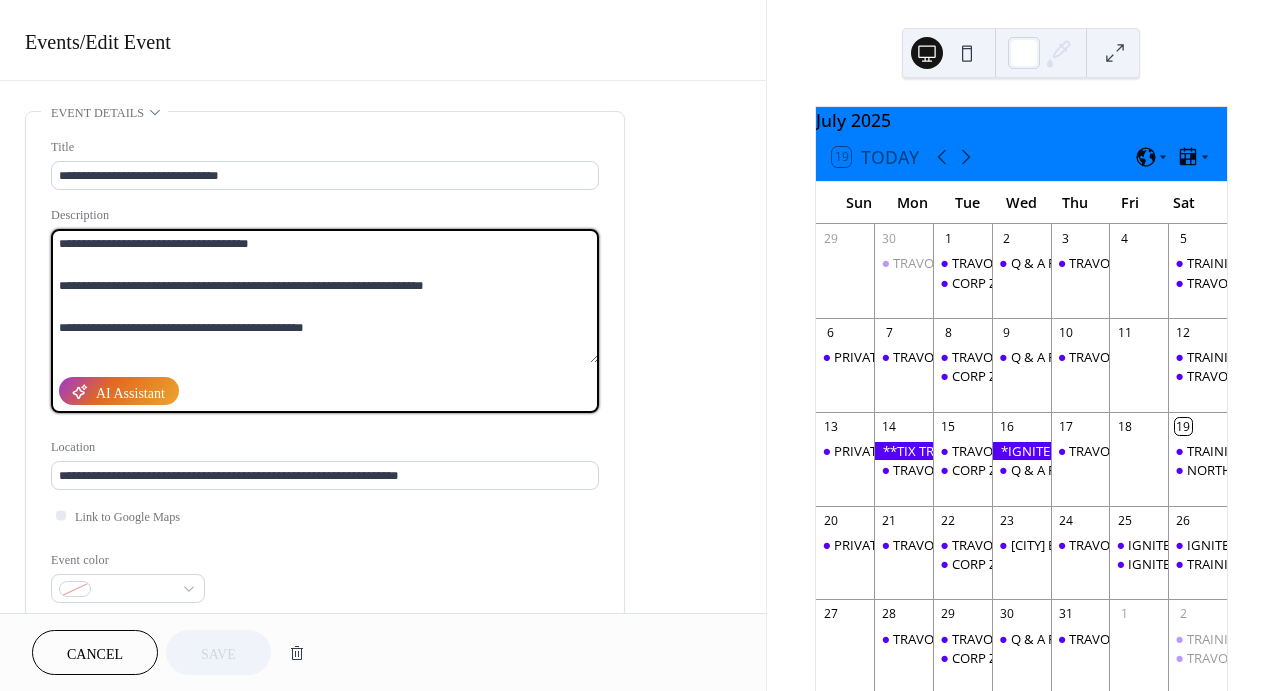 click on "**********" at bounding box center [325, 296] 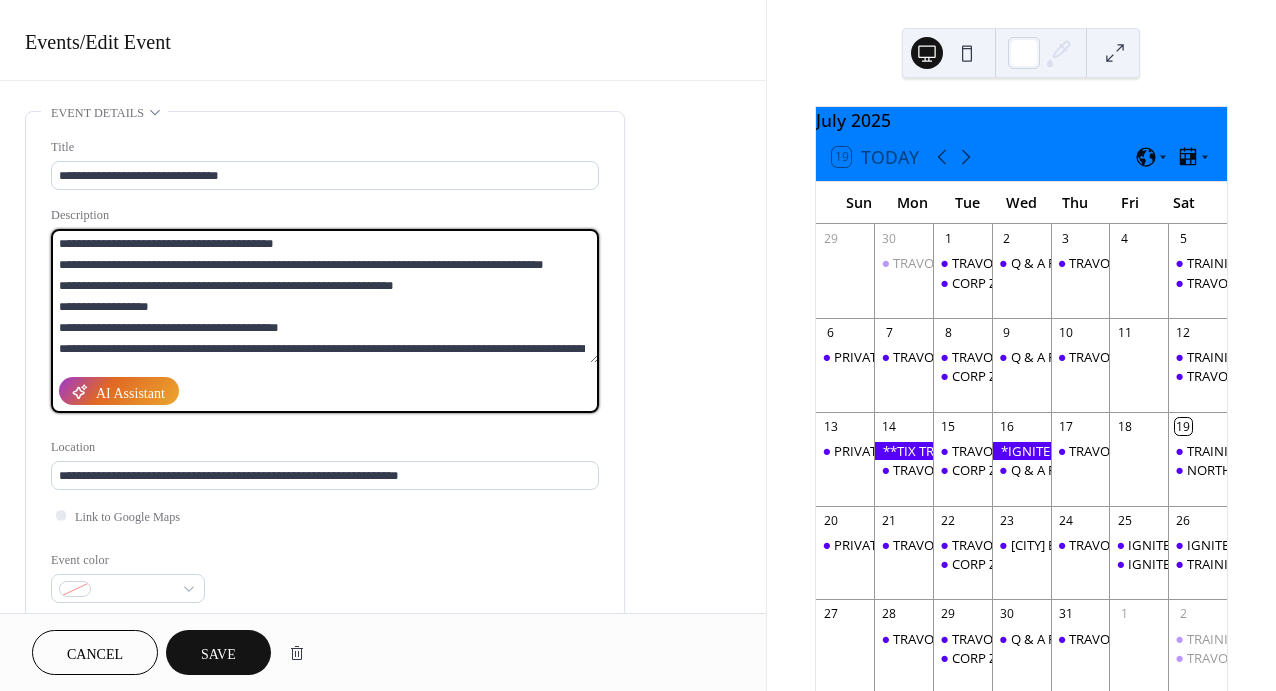 scroll, scrollTop: 81, scrollLeft: 0, axis: vertical 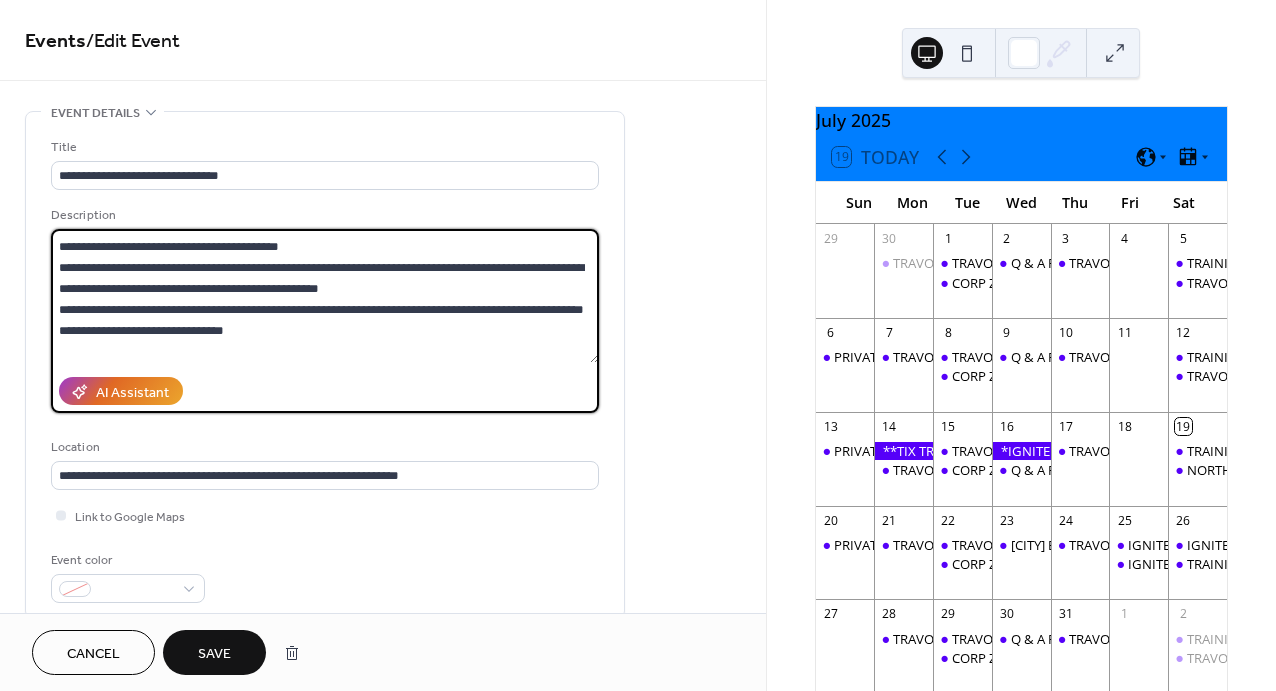 click on "**********" at bounding box center (325, 296) 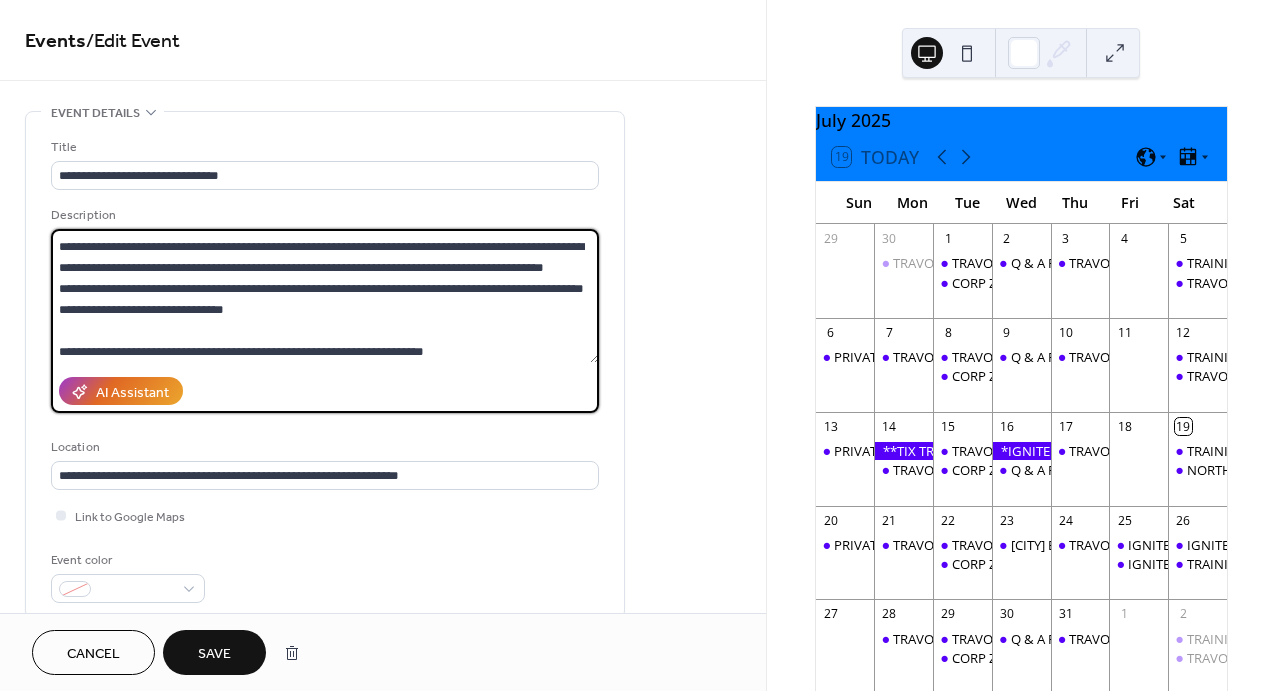 click on "**********" at bounding box center (325, 296) 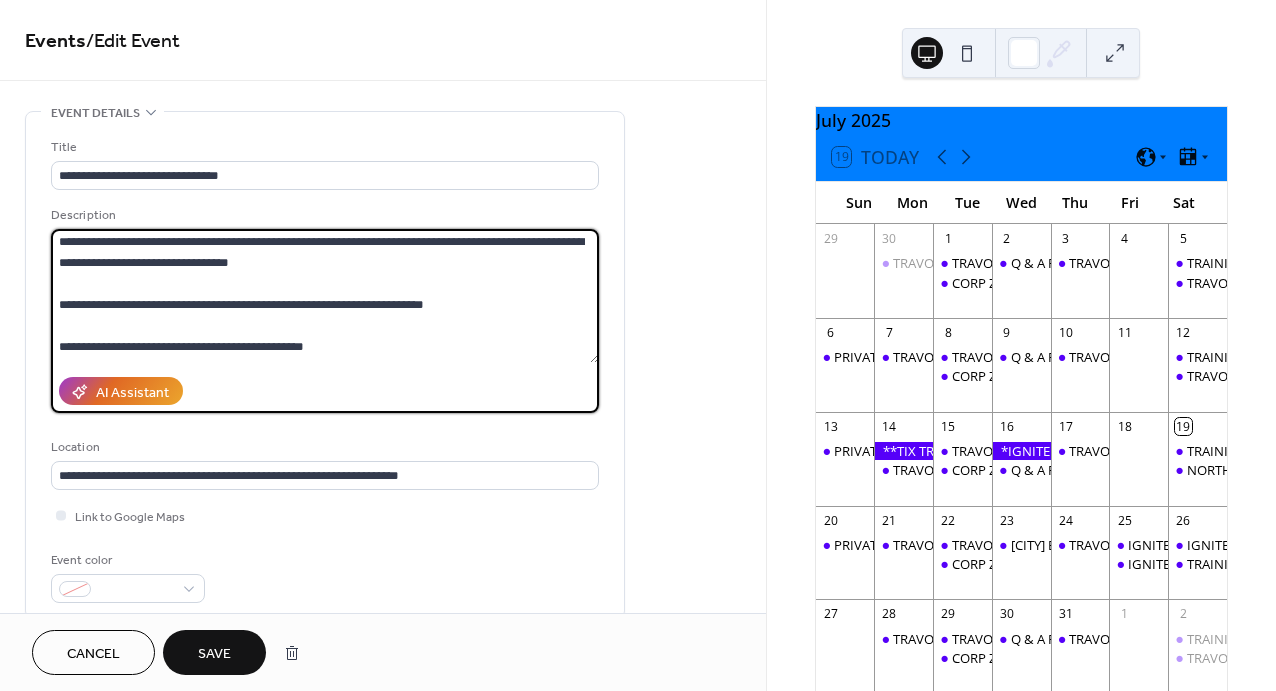 scroll, scrollTop: 134, scrollLeft: 0, axis: vertical 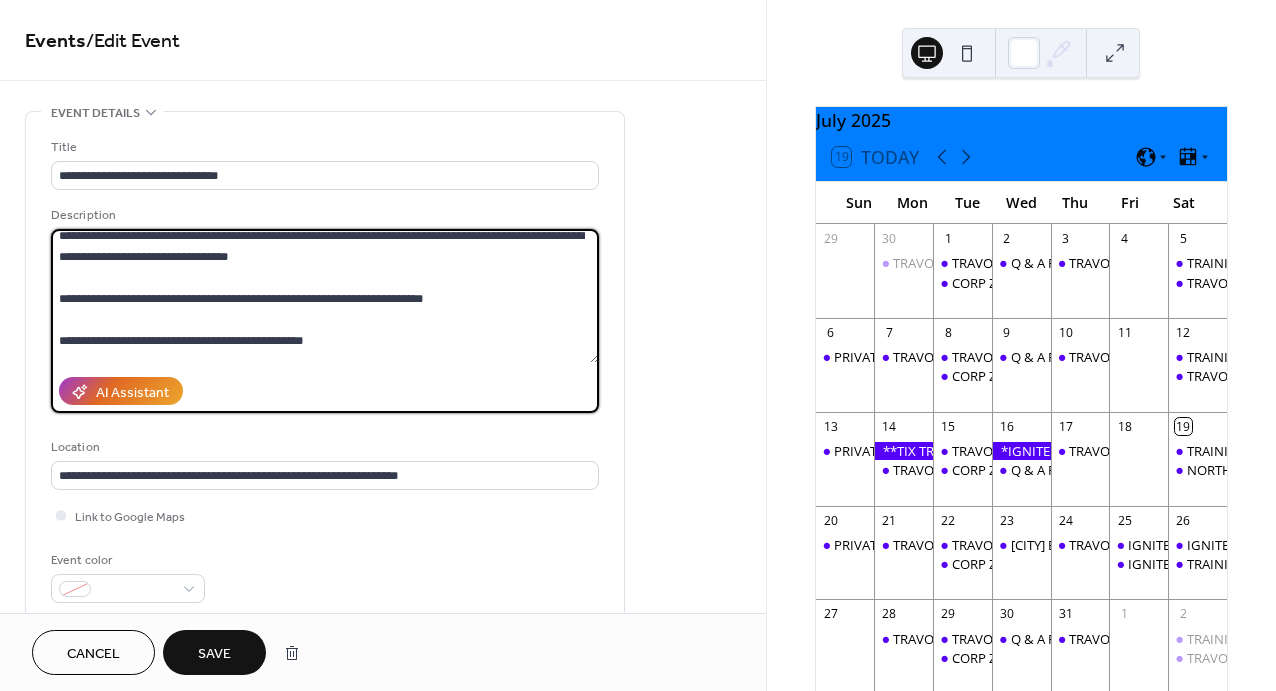 click on "**********" at bounding box center [325, 296] 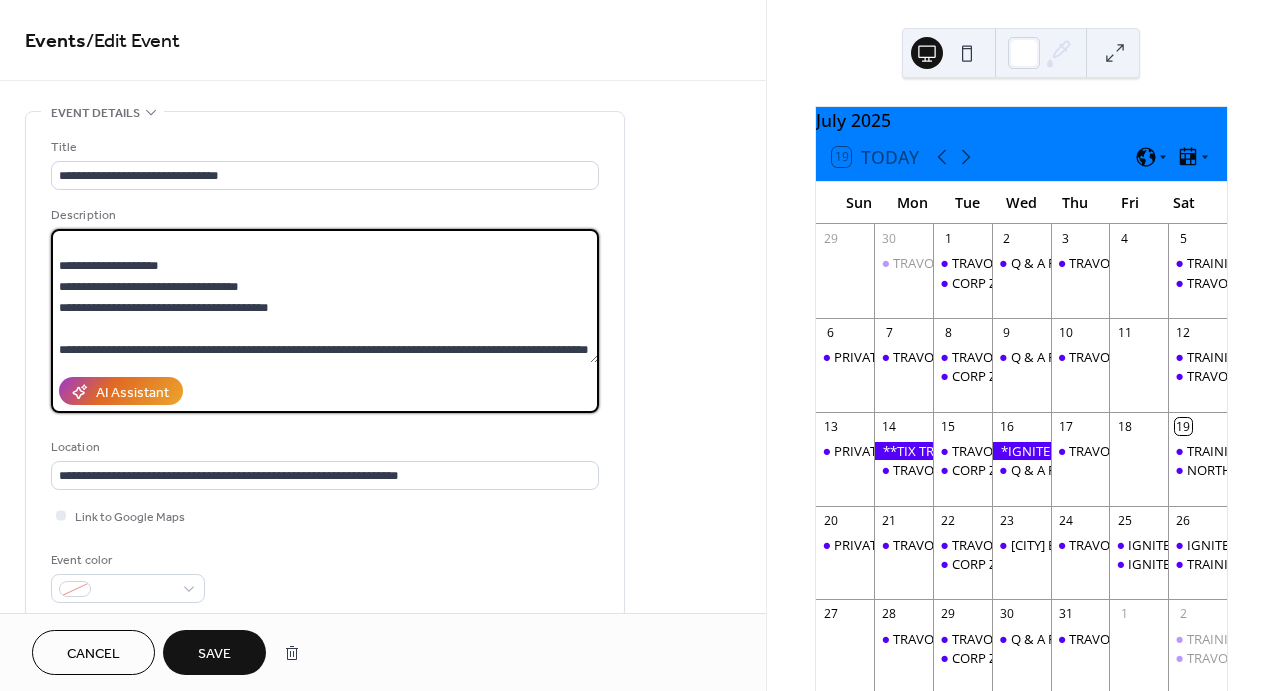 scroll, scrollTop: 0, scrollLeft: 0, axis: both 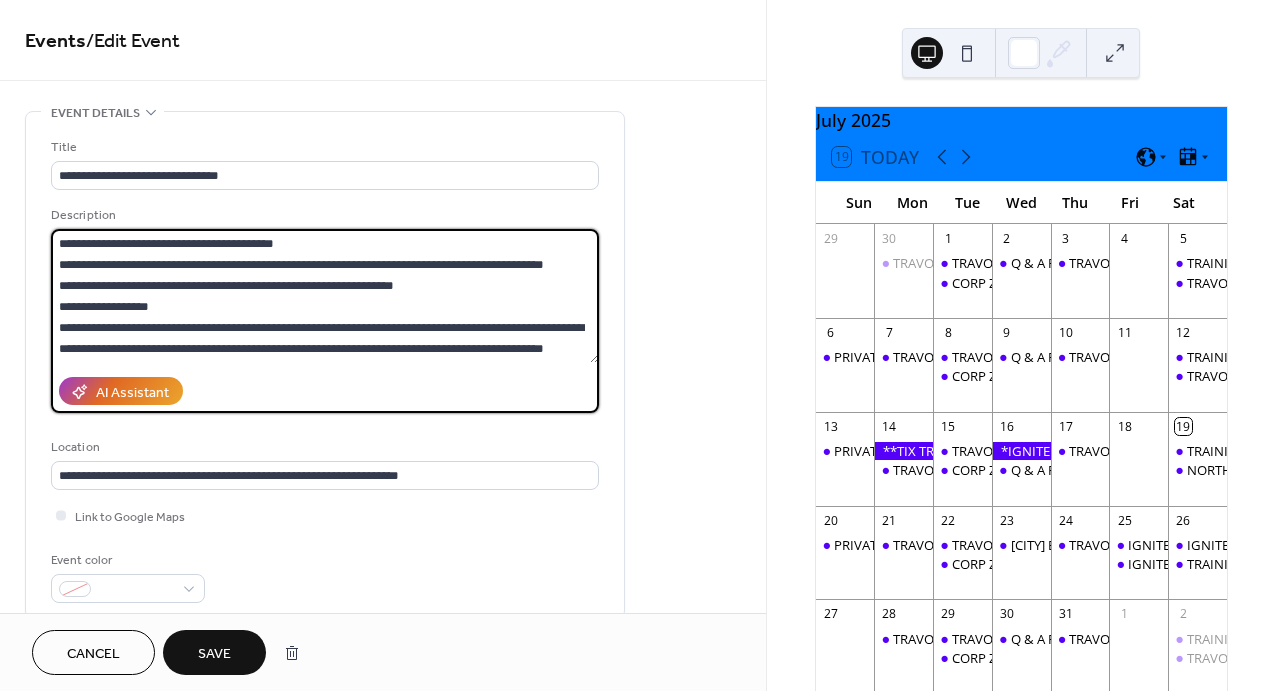 click on "**********" at bounding box center (325, 296) 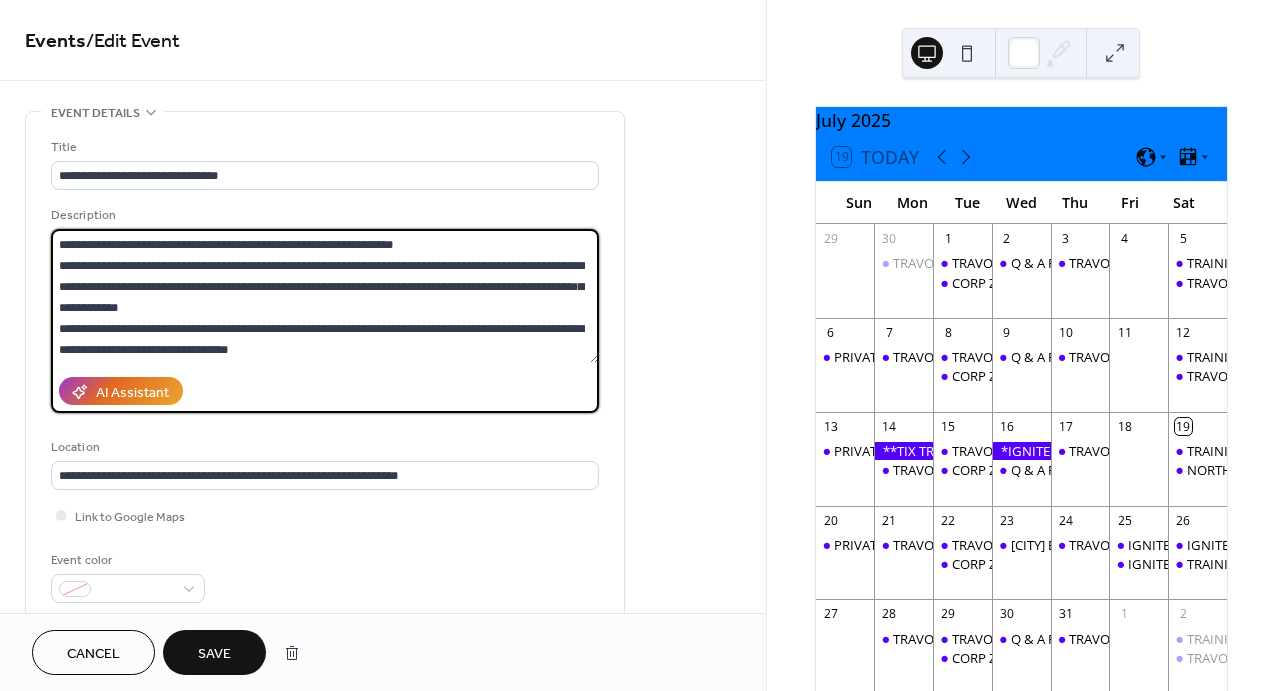 scroll, scrollTop: 40, scrollLeft: 0, axis: vertical 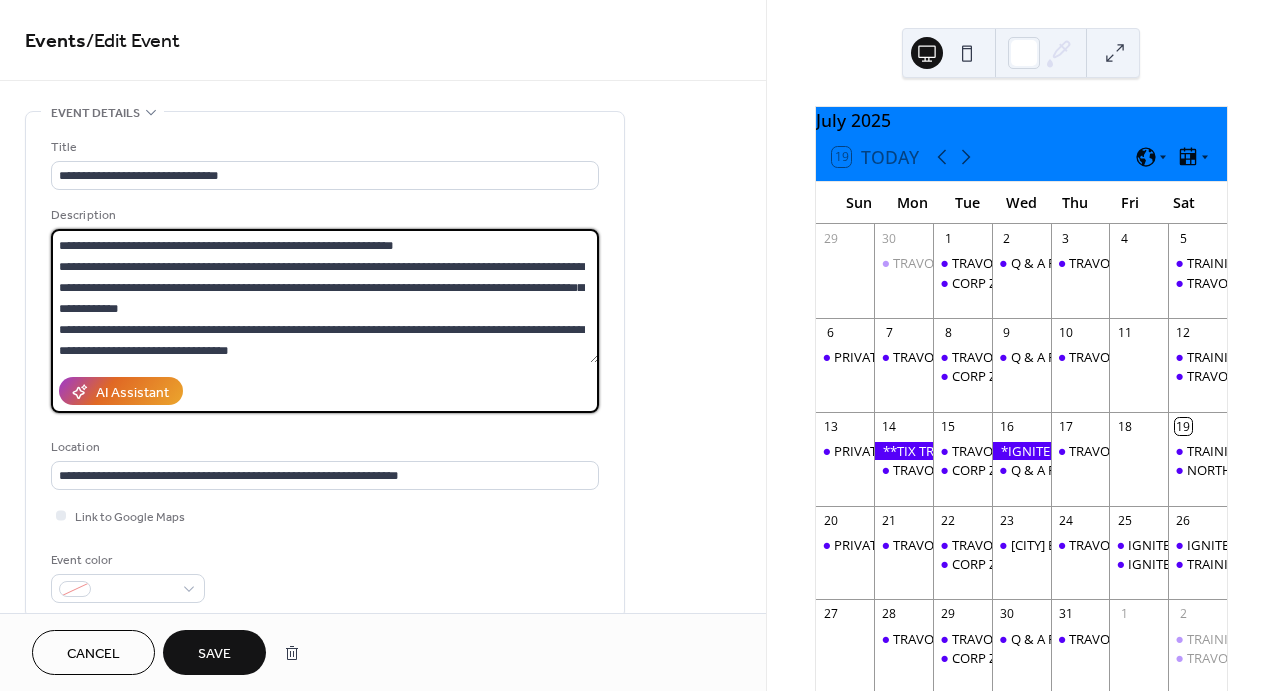 click on "**********" at bounding box center (325, 296) 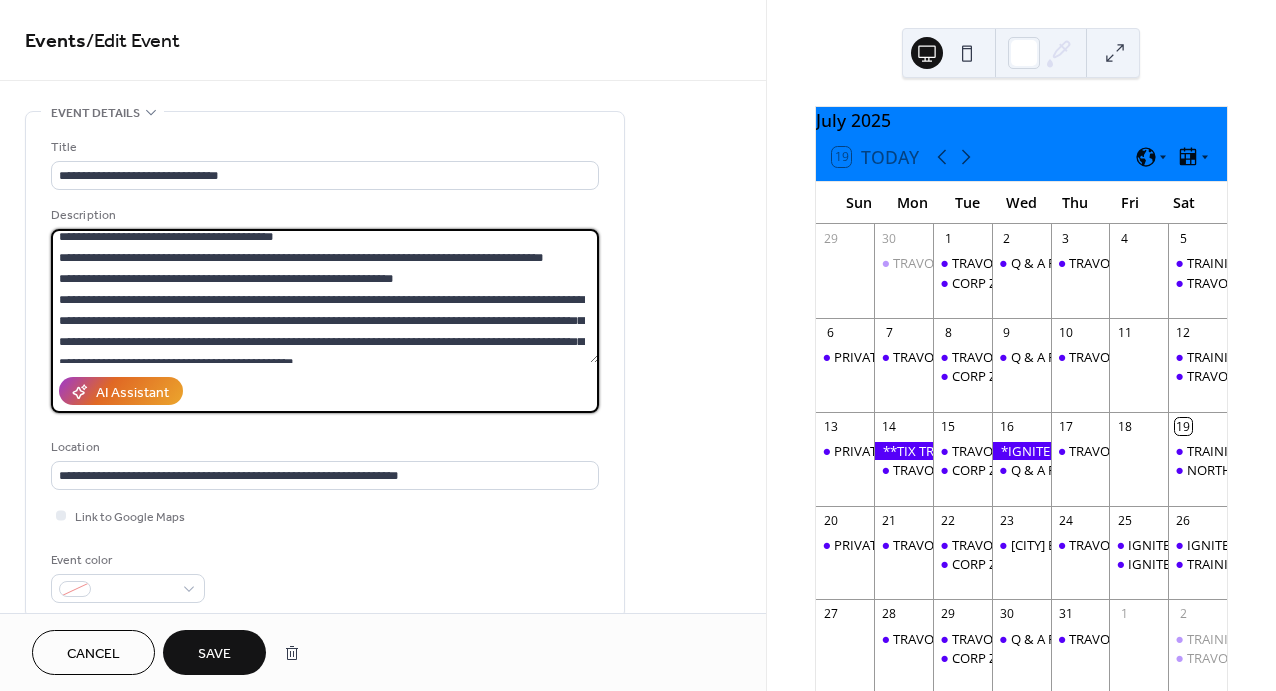 scroll, scrollTop: 0, scrollLeft: 0, axis: both 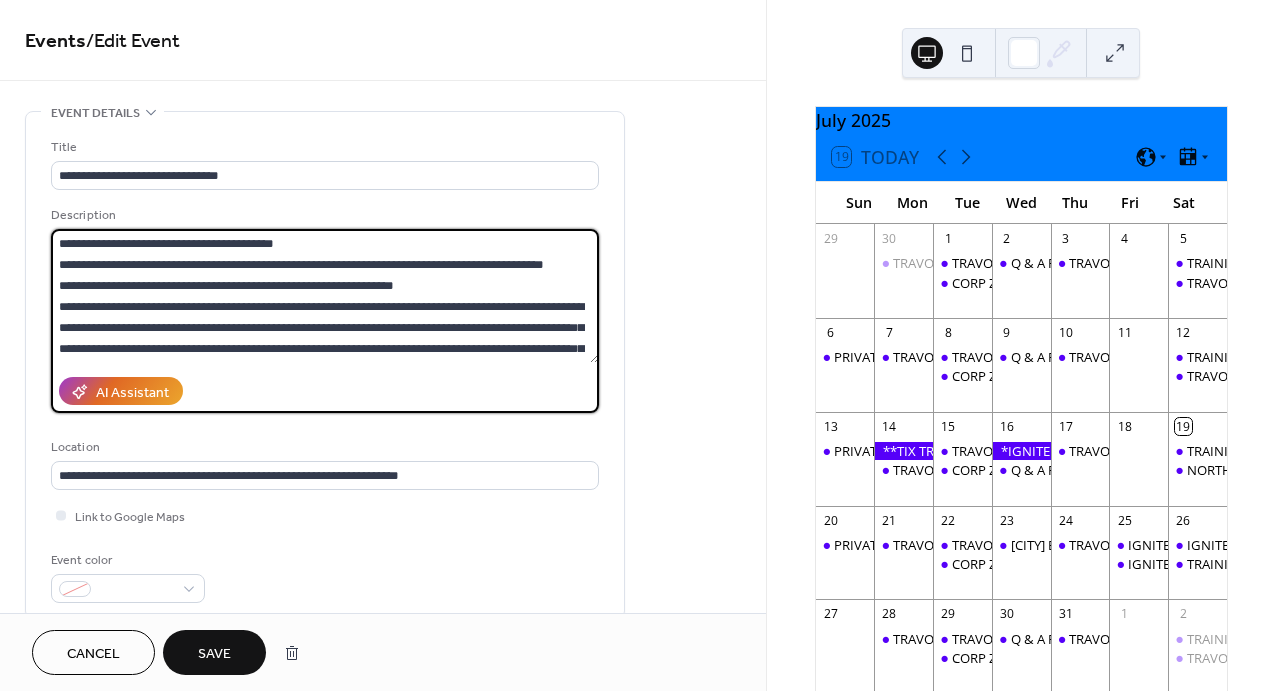 click on "**********" at bounding box center (325, 296) 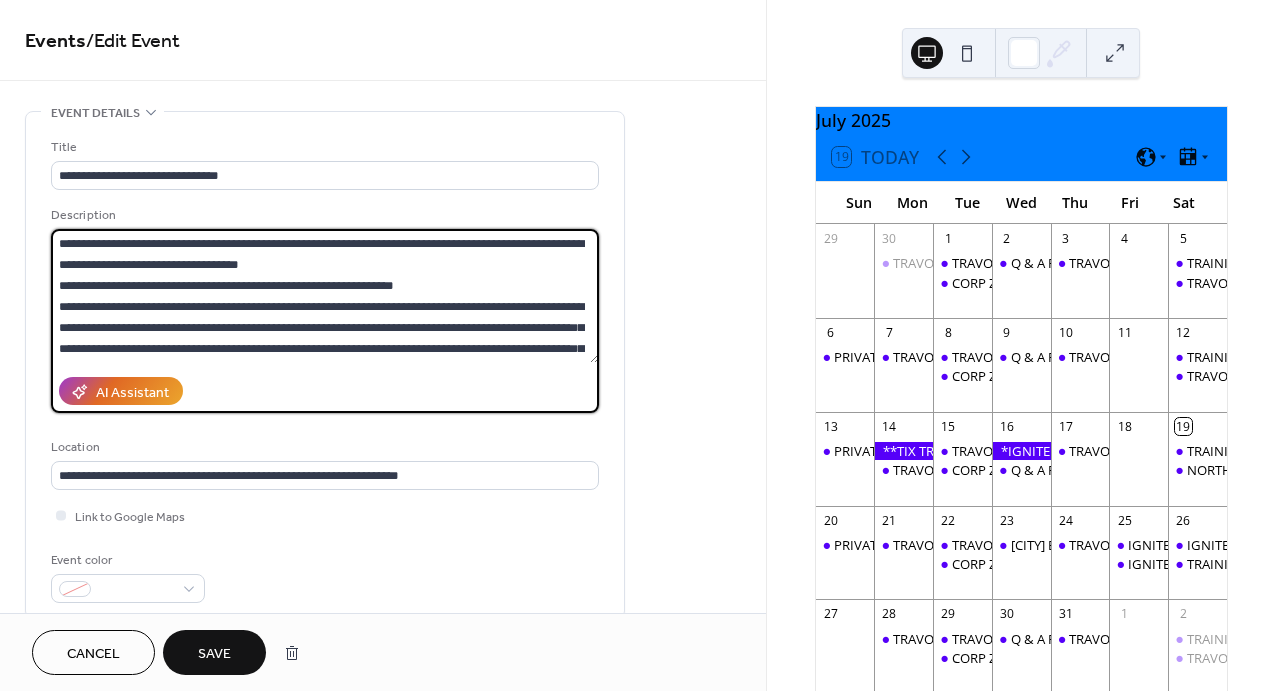 click on "**********" at bounding box center (325, 296) 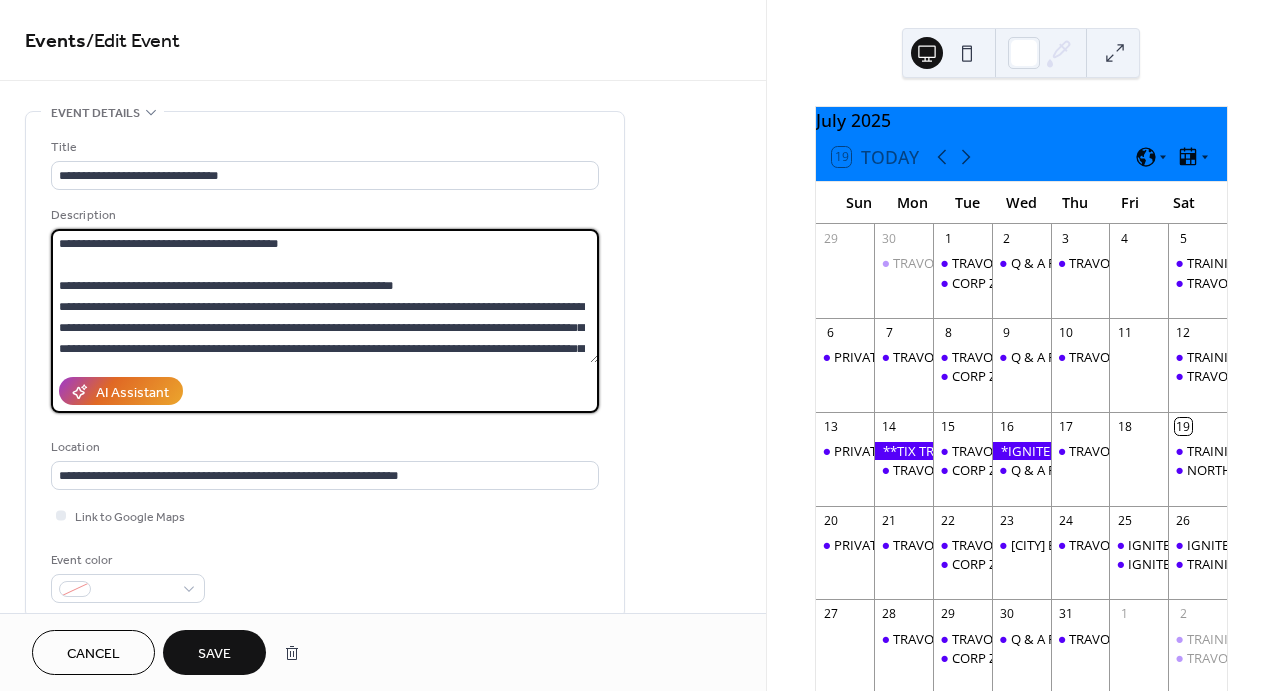 click on "**********" at bounding box center (325, 296) 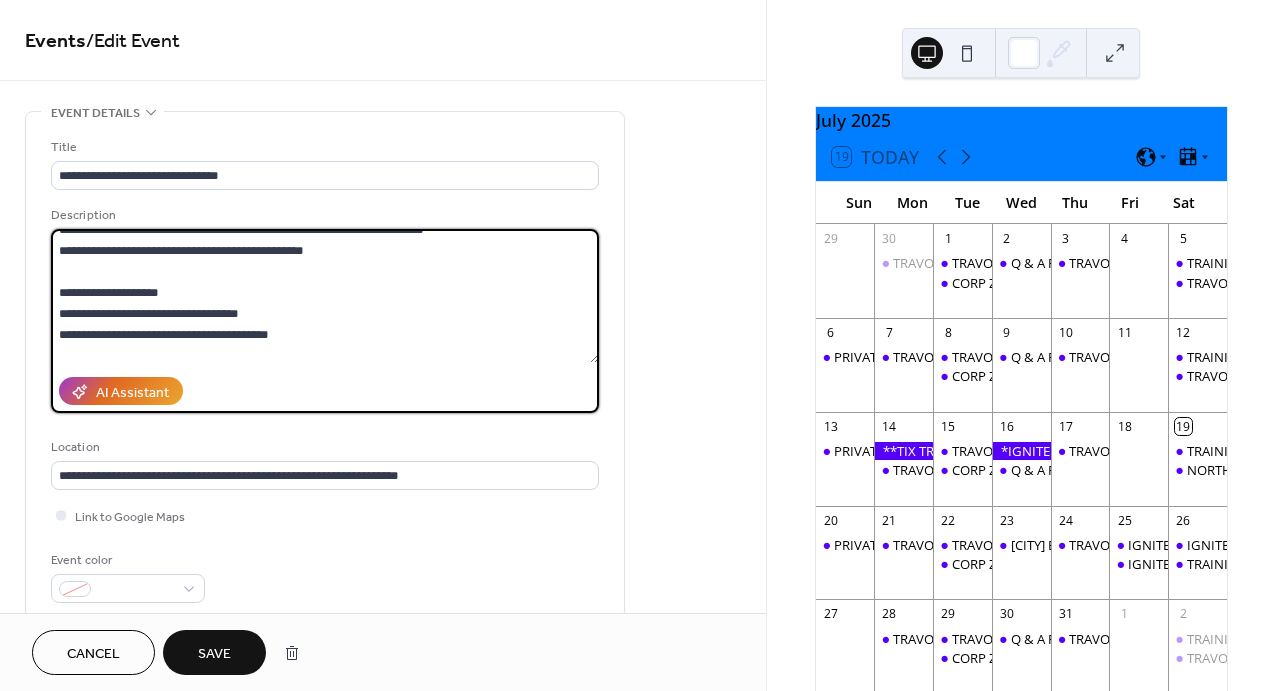 scroll, scrollTop: 252, scrollLeft: 0, axis: vertical 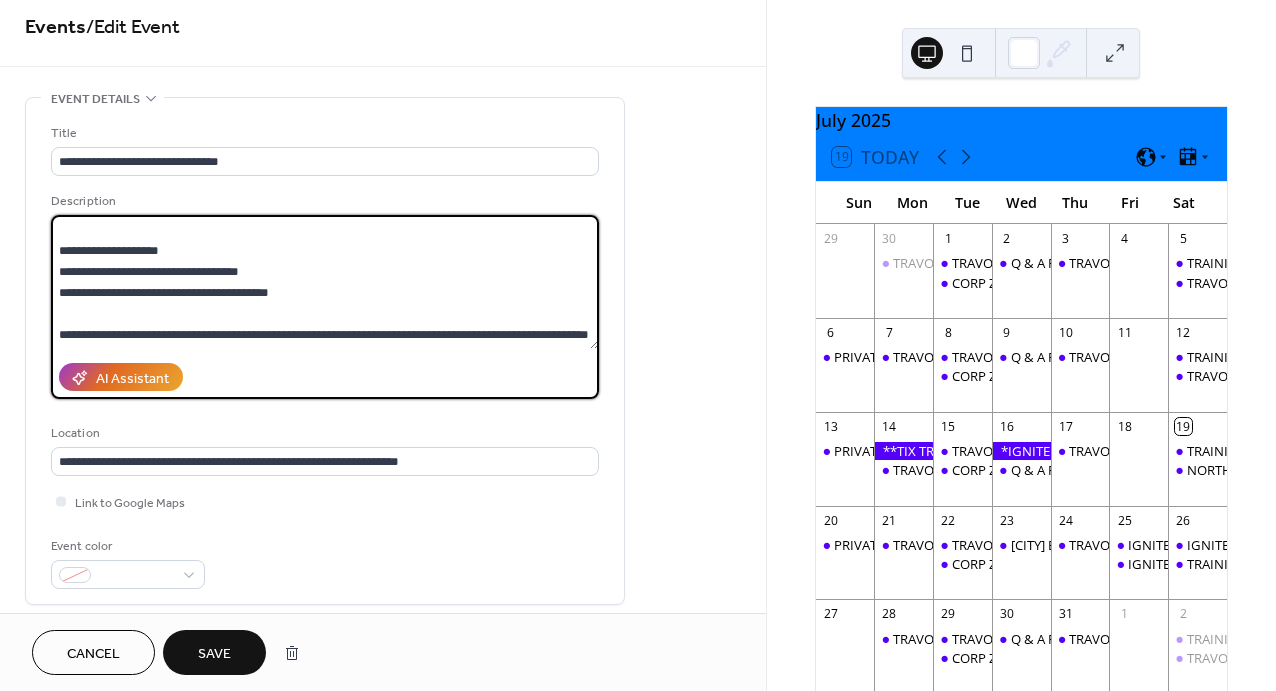 type on "**********" 